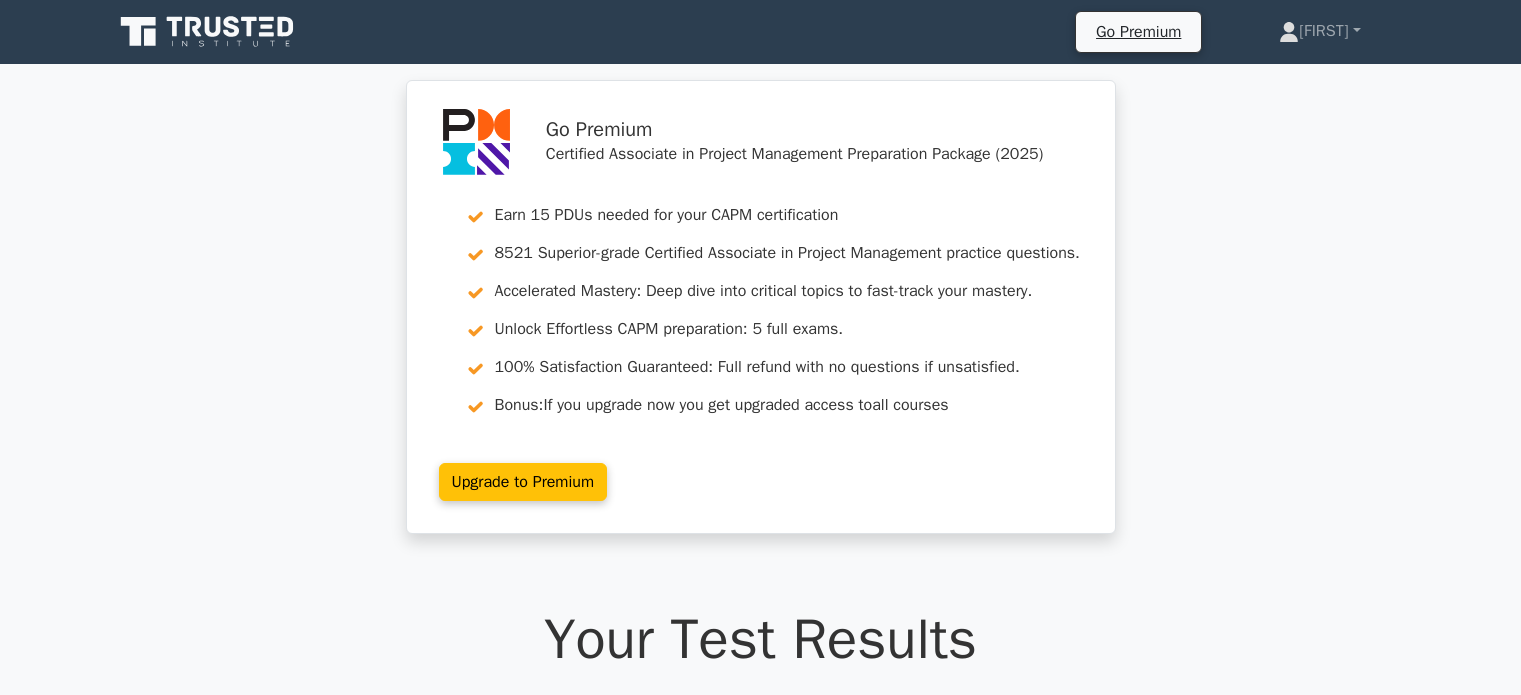 scroll, scrollTop: 2000, scrollLeft: 0, axis: vertical 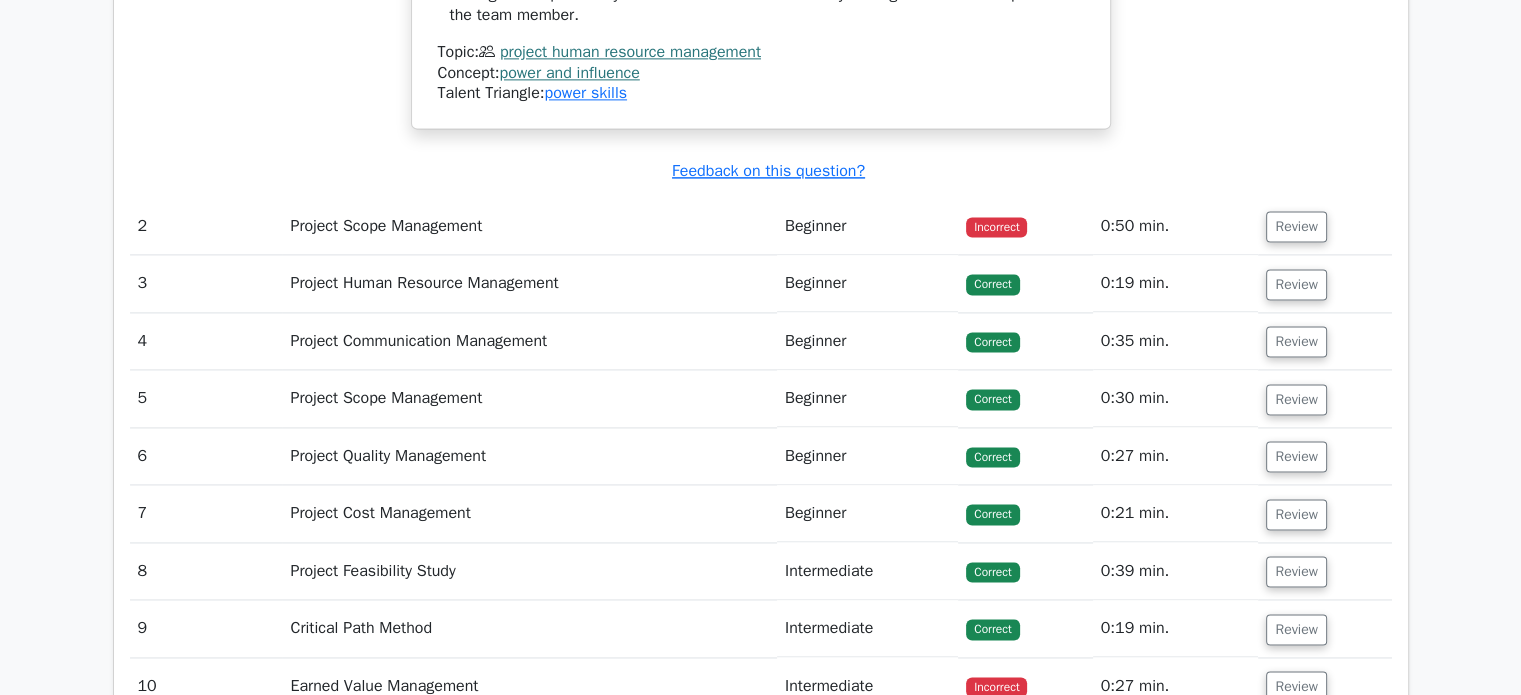 click on "Project Scope Management" at bounding box center (529, 226) 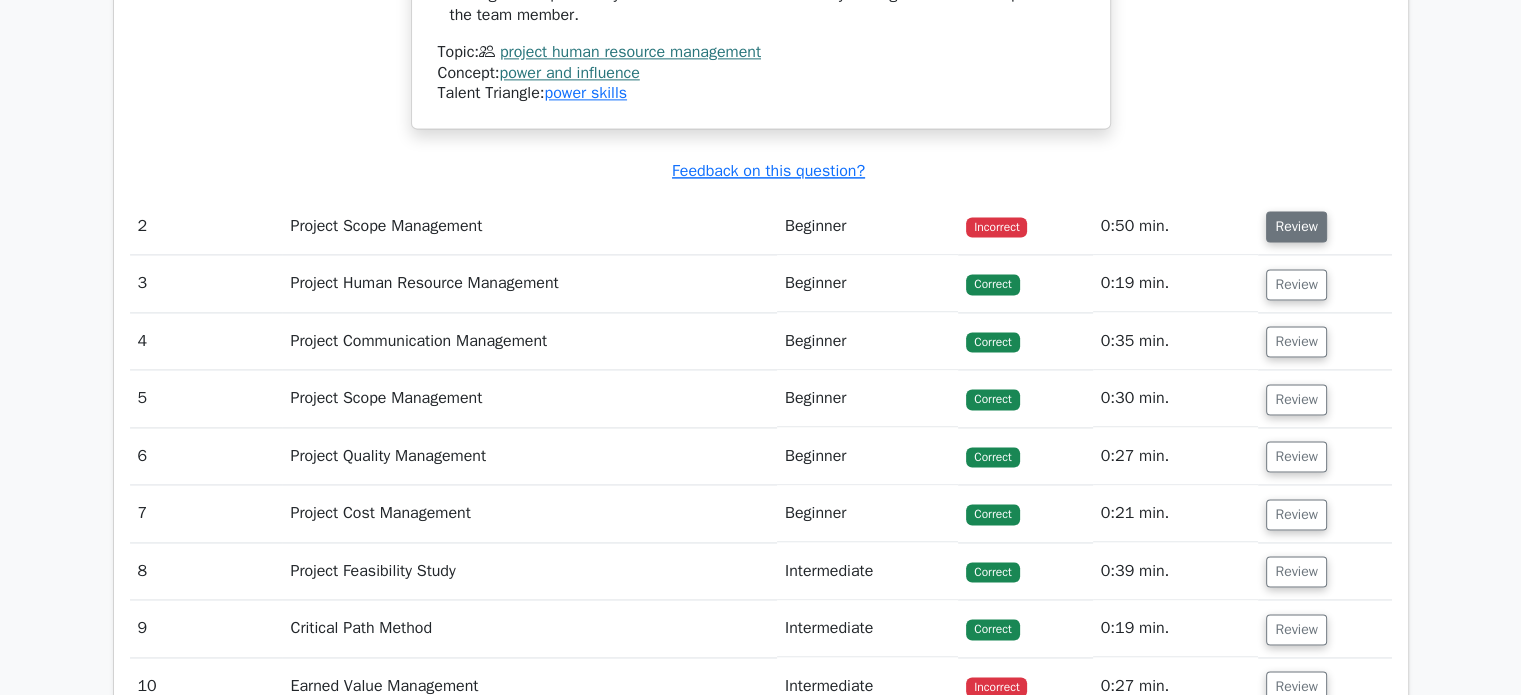 click on "Review" at bounding box center (1296, 226) 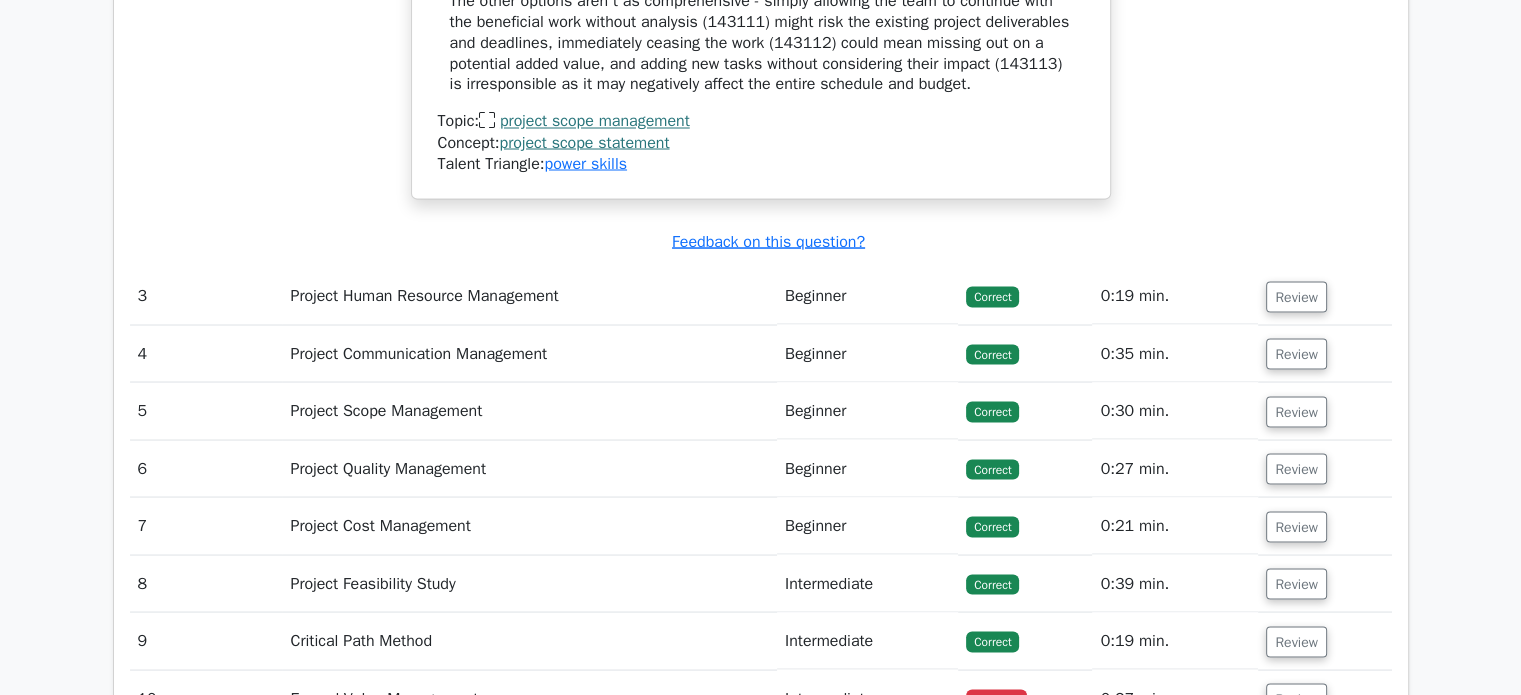 scroll, scrollTop: 3700, scrollLeft: 0, axis: vertical 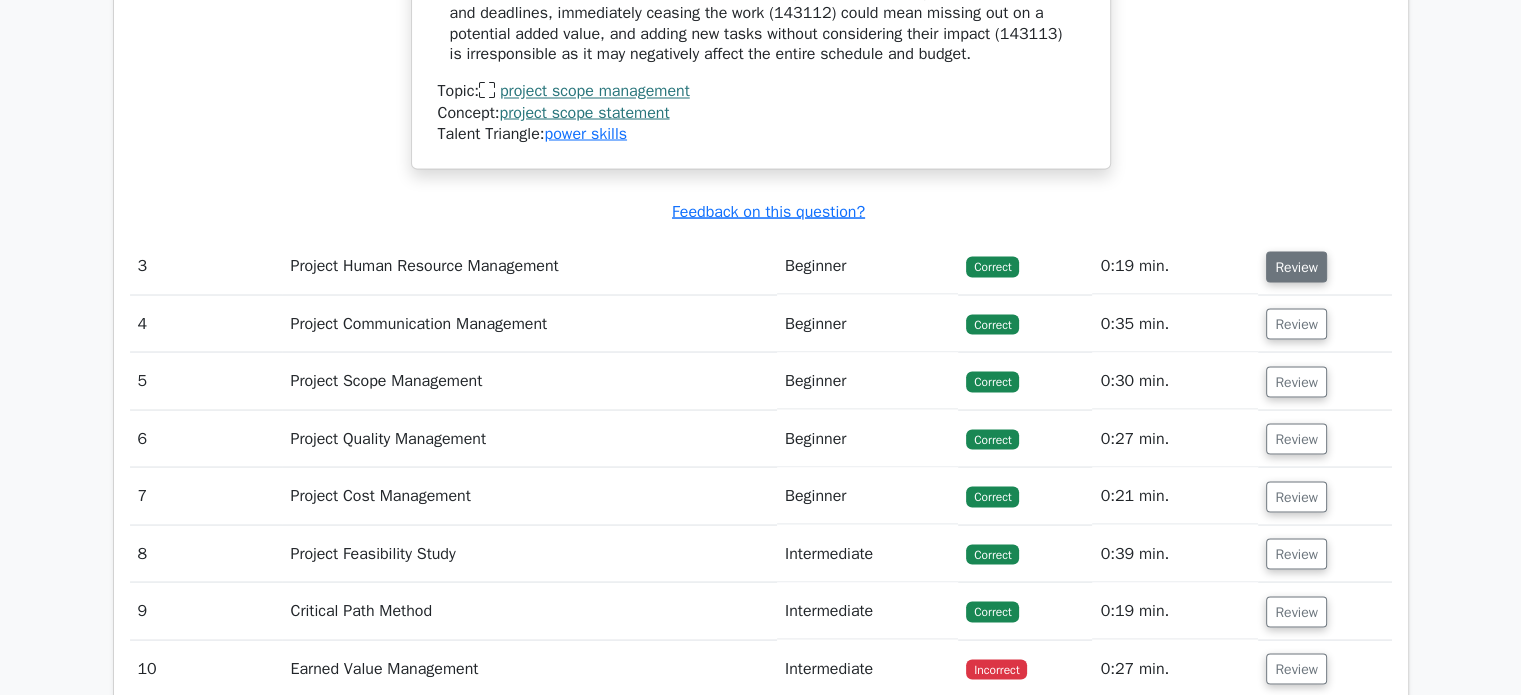 click on "Review" at bounding box center [1296, 266] 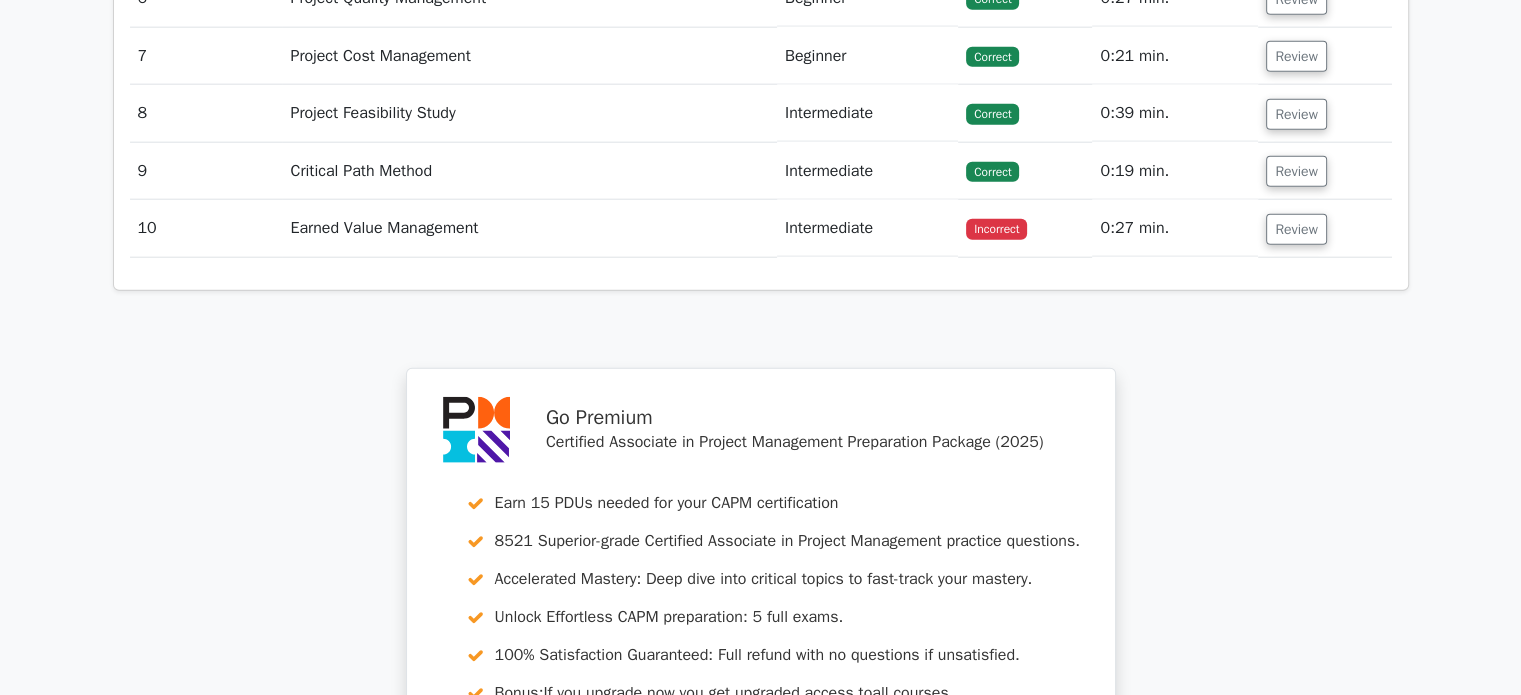 scroll, scrollTop: 5000, scrollLeft: 0, axis: vertical 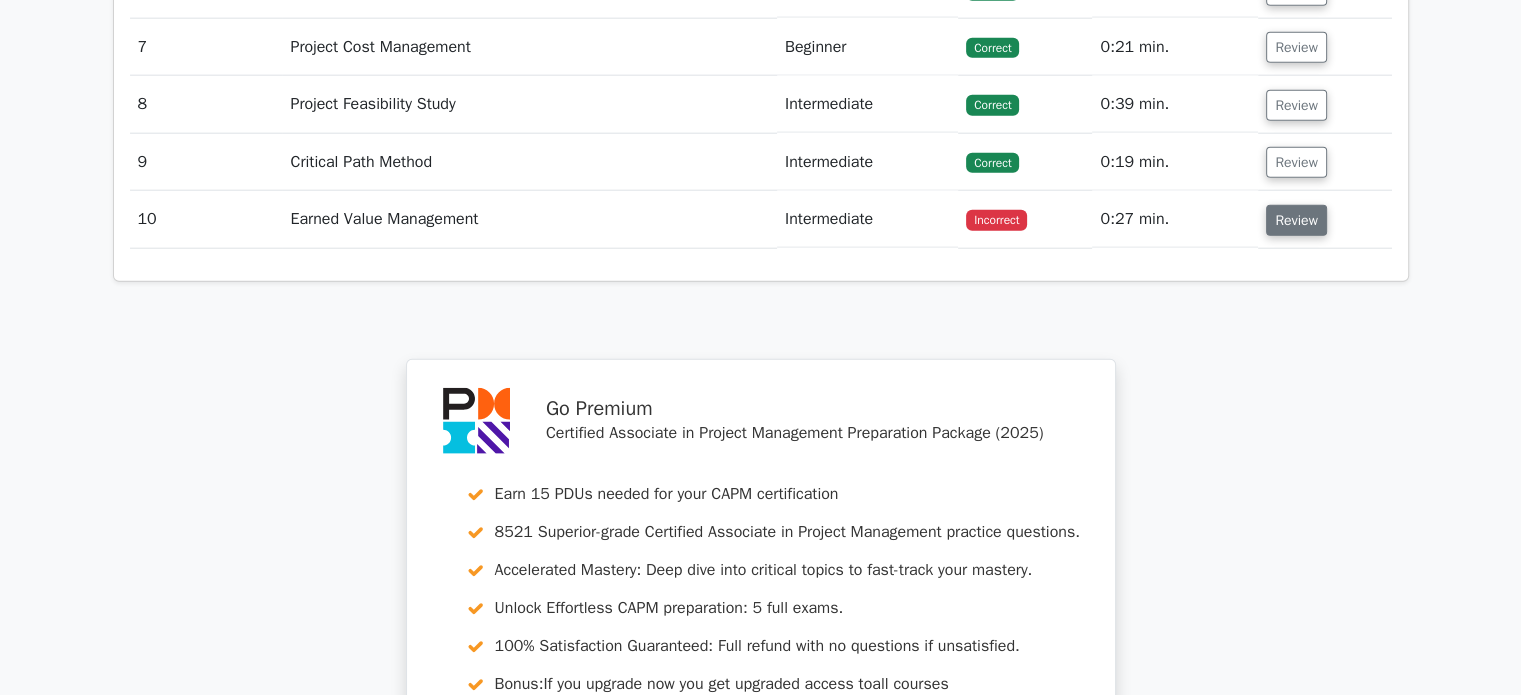click on "Review" at bounding box center [1296, 220] 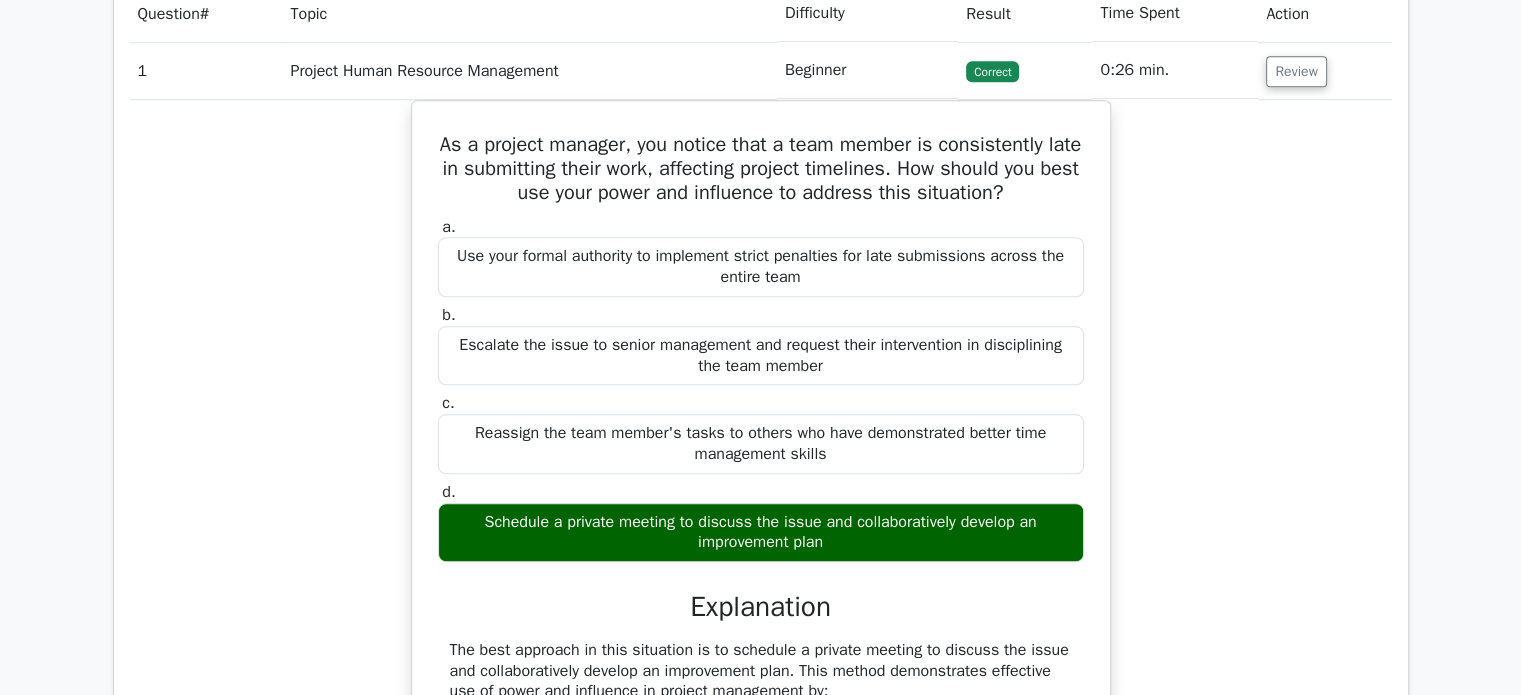 scroll, scrollTop: 1300, scrollLeft: 0, axis: vertical 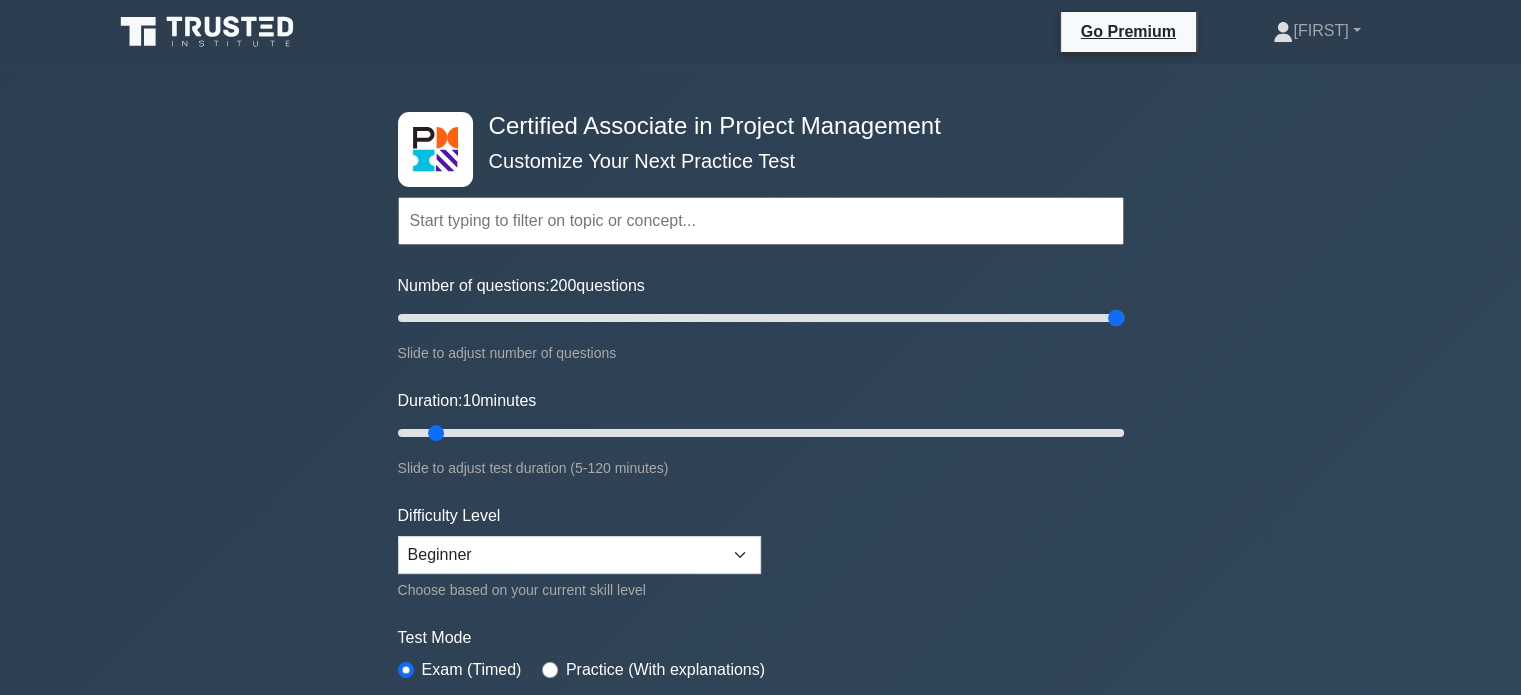 drag, startPoint x: 424, startPoint y: 316, endPoint x: 1176, endPoint y: 333, distance: 752.19214 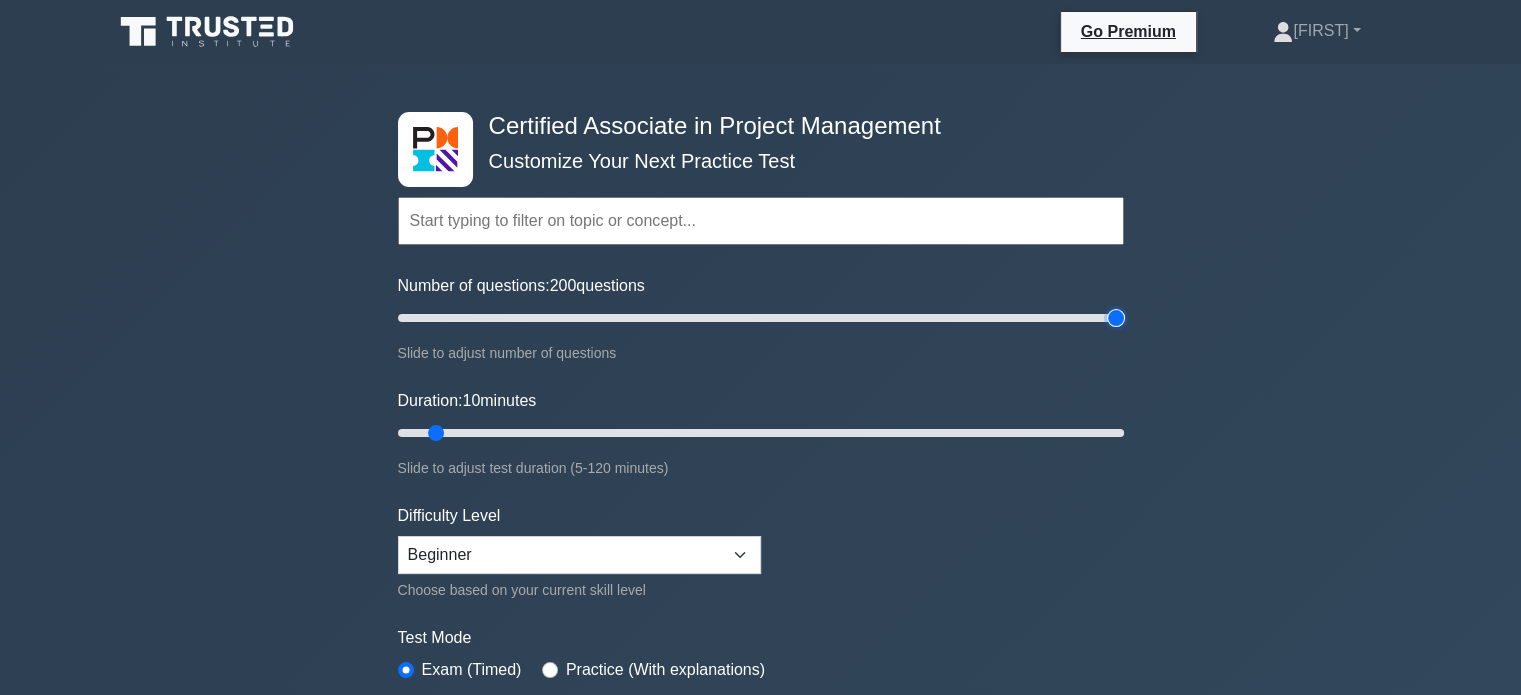 type on "200" 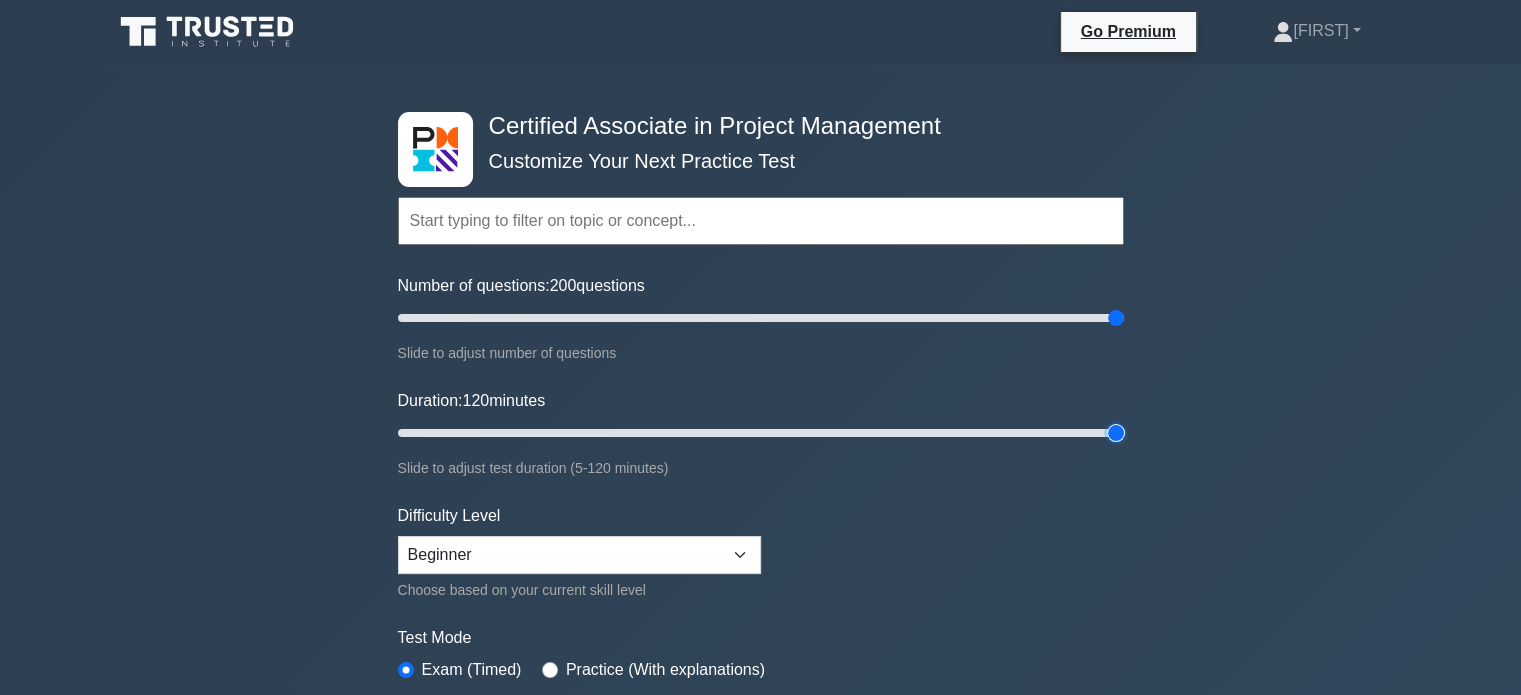 drag, startPoint x: 432, startPoint y: 427, endPoint x: 1278, endPoint y: 443, distance: 846.1513 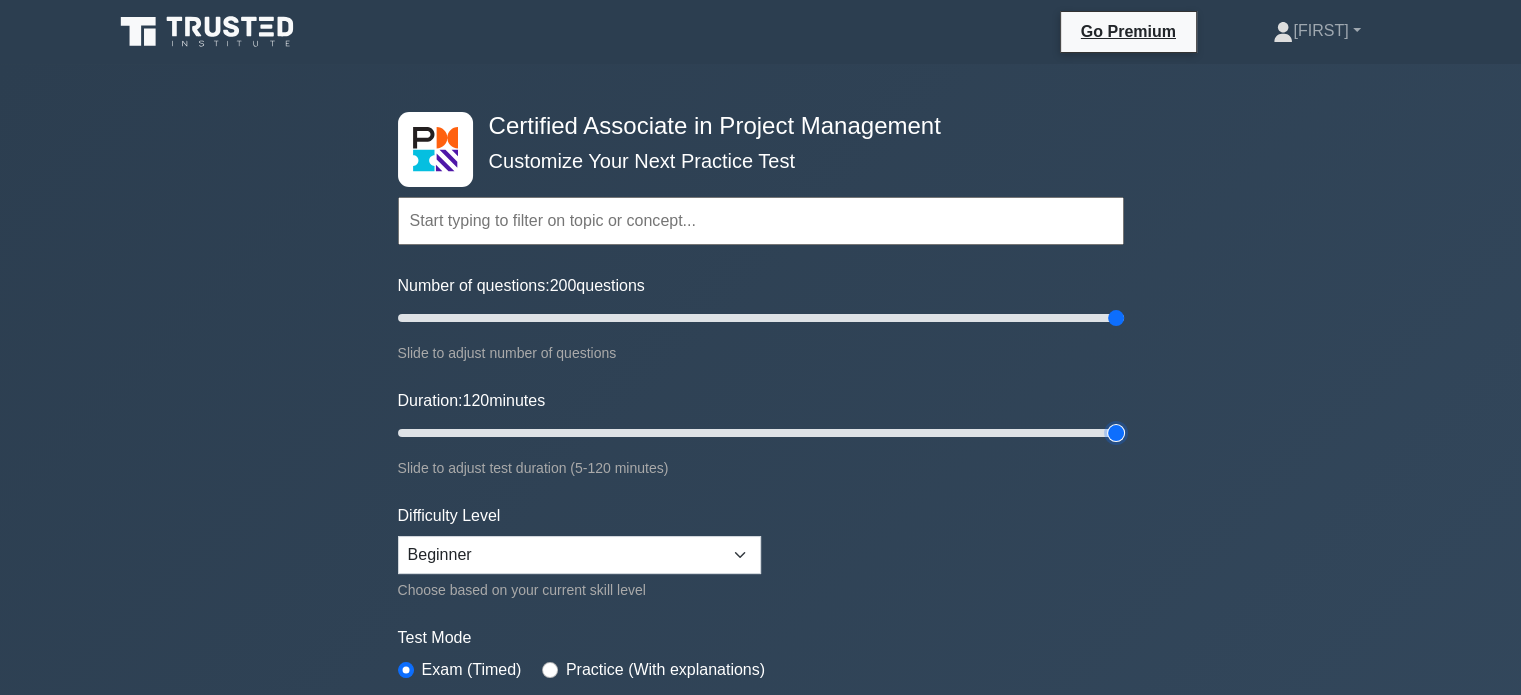type on "120" 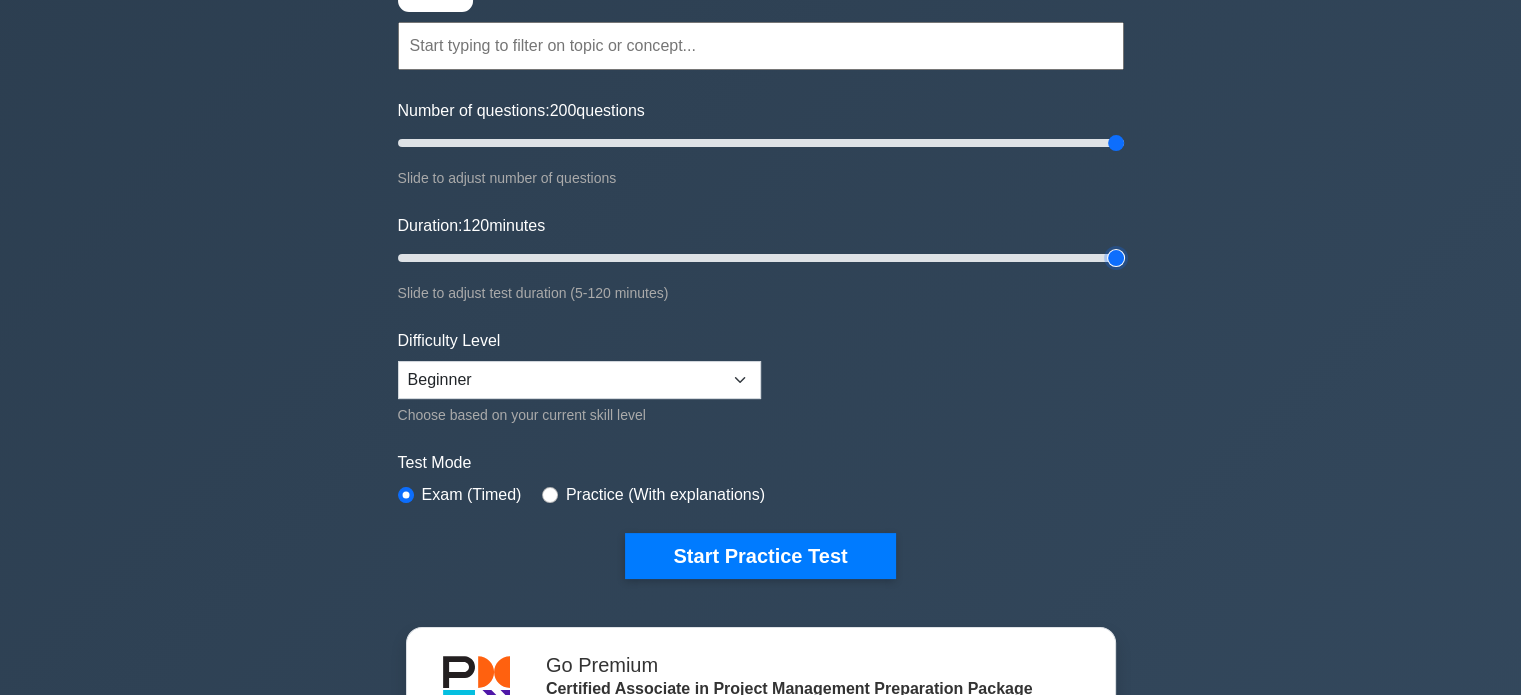 scroll, scrollTop: 200, scrollLeft: 0, axis: vertical 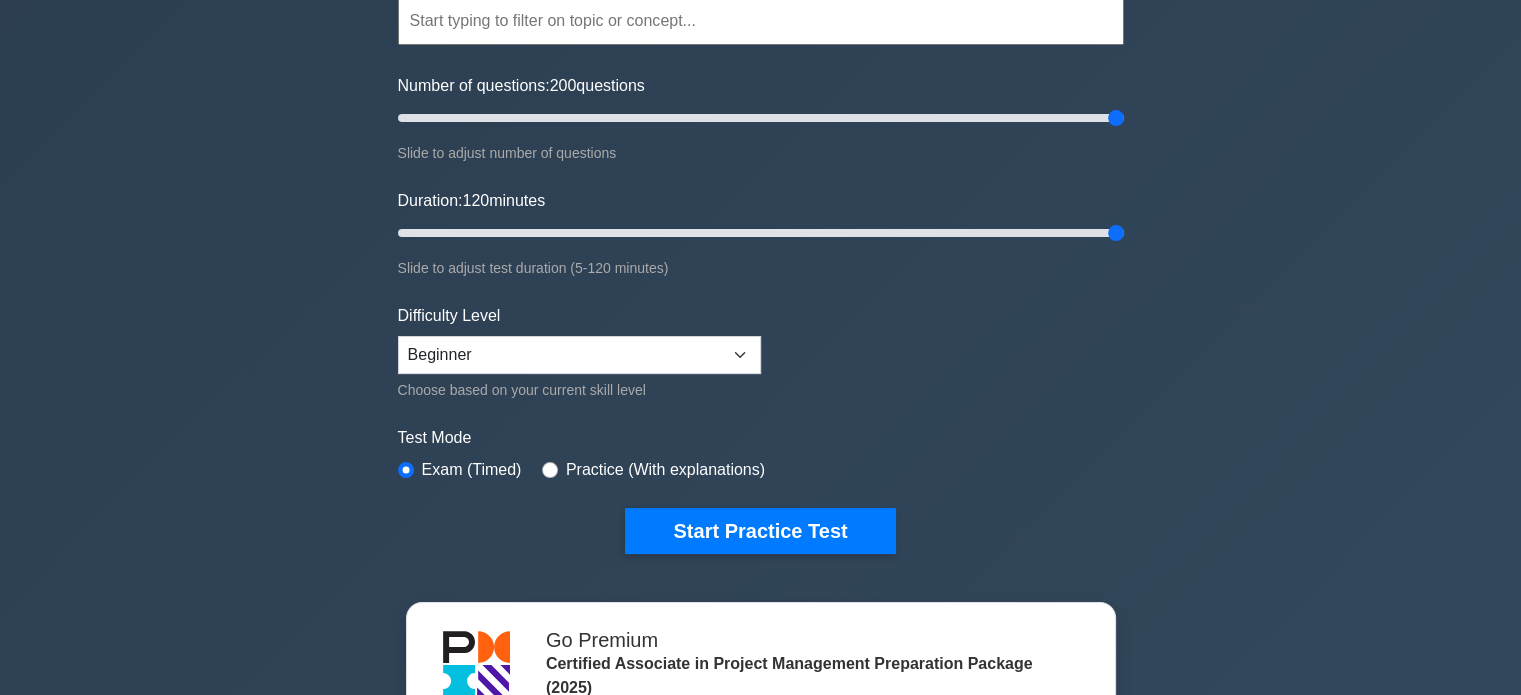 click on "Difficulty Level
Beginner
Intermediate
Expert
Choose based on your current skill level" at bounding box center (579, 353) 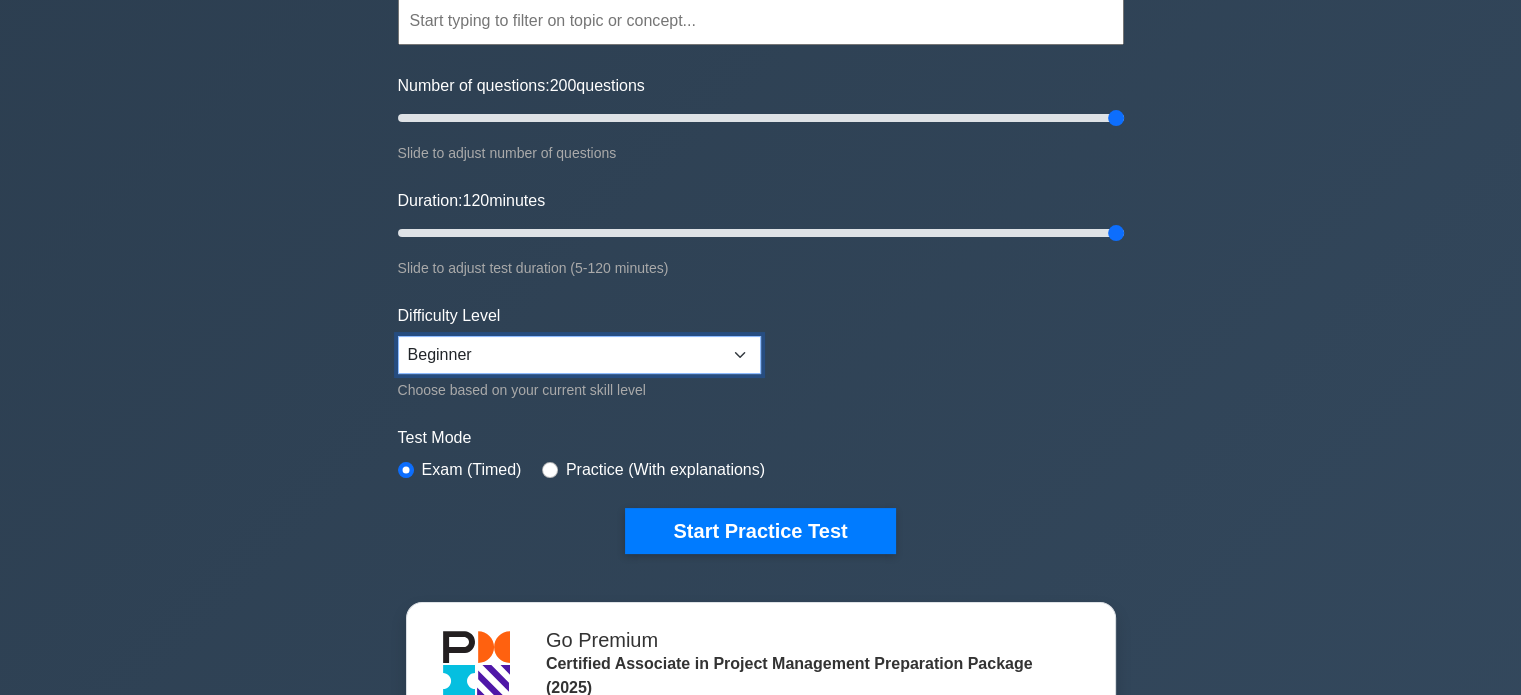 click on "Beginner
Intermediate
Expert" at bounding box center [579, 355] 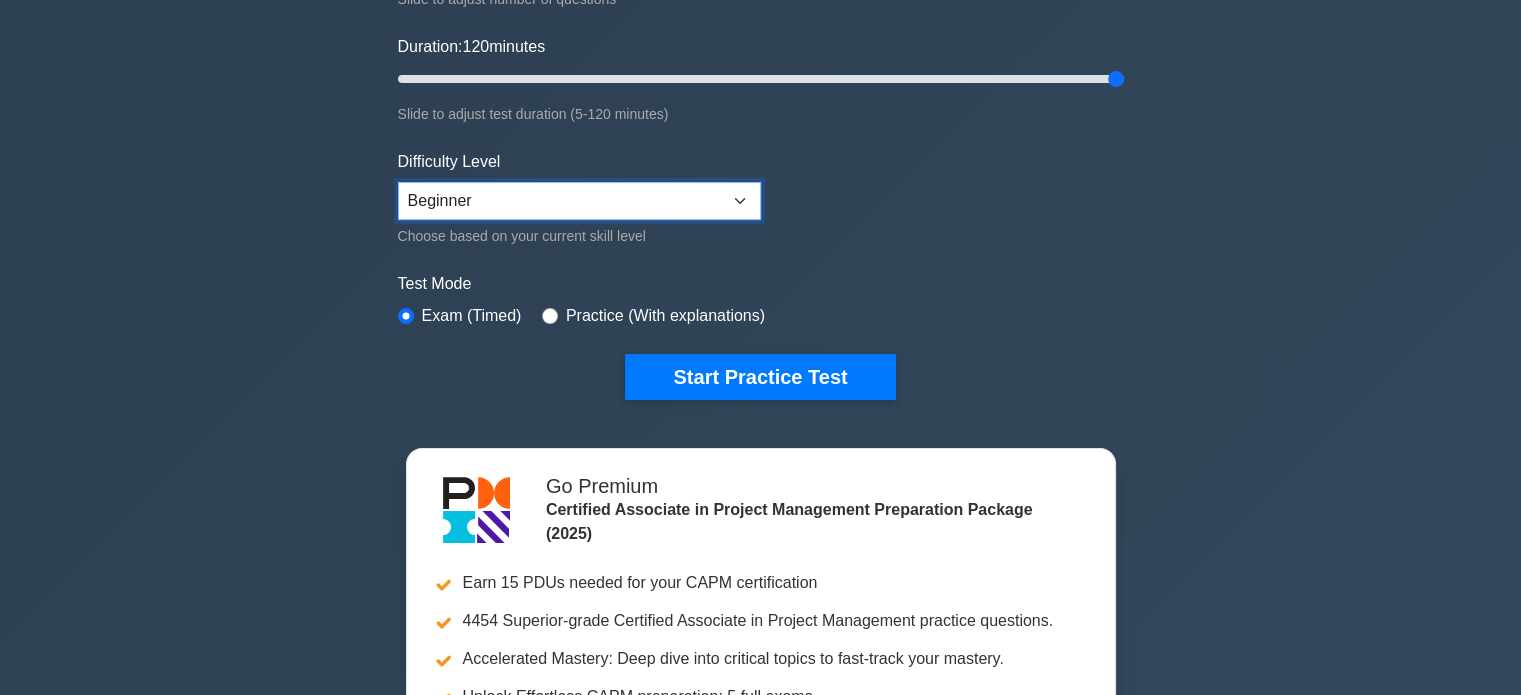 scroll, scrollTop: 300, scrollLeft: 0, axis: vertical 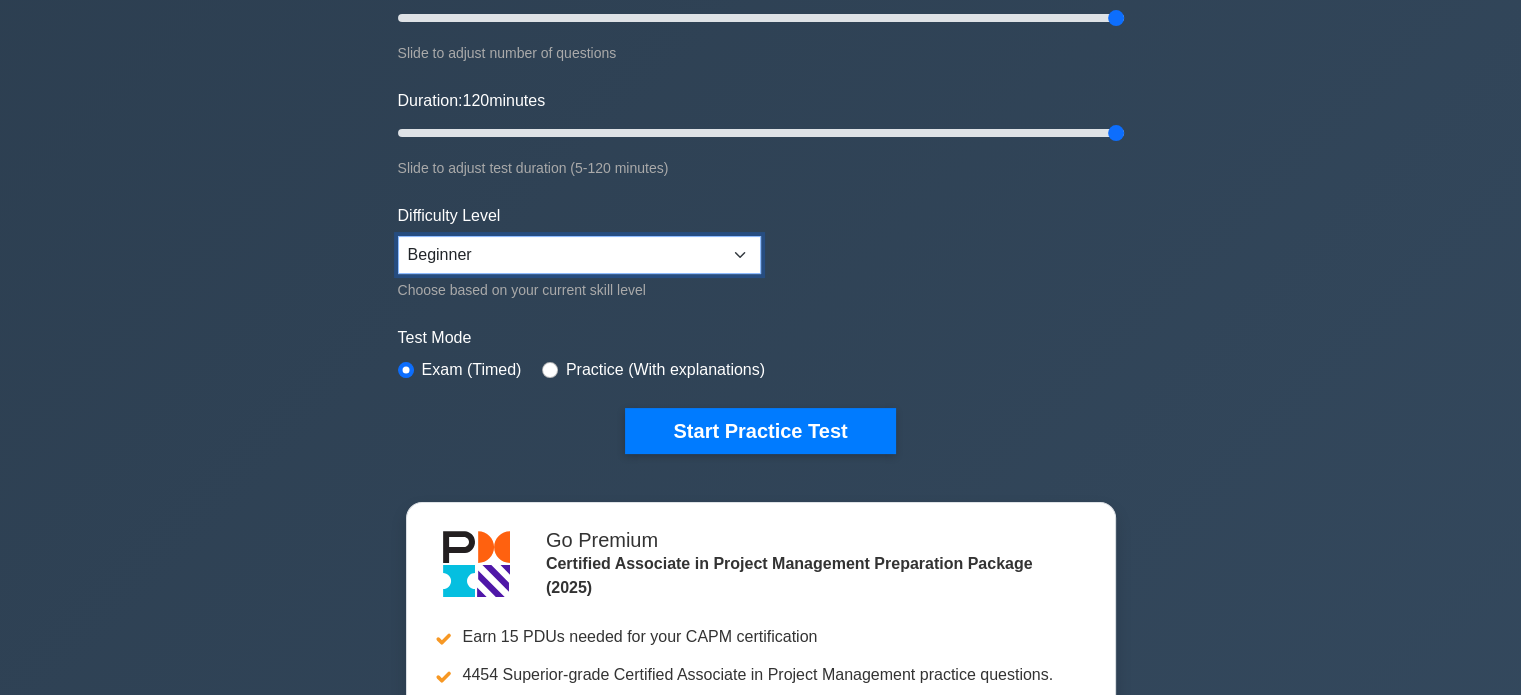 click on "Beginner
Intermediate
Expert" at bounding box center [579, 255] 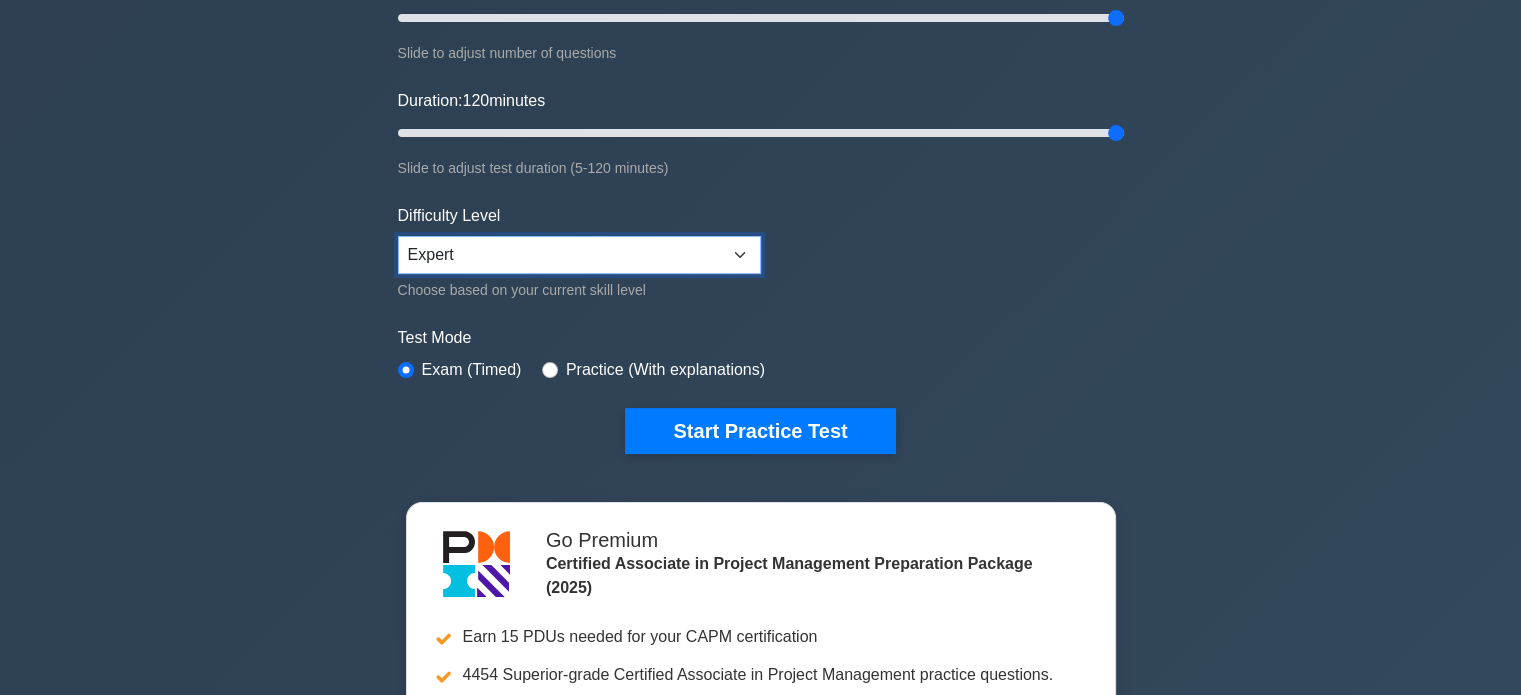 click on "Beginner
Intermediate
Expert" at bounding box center (579, 255) 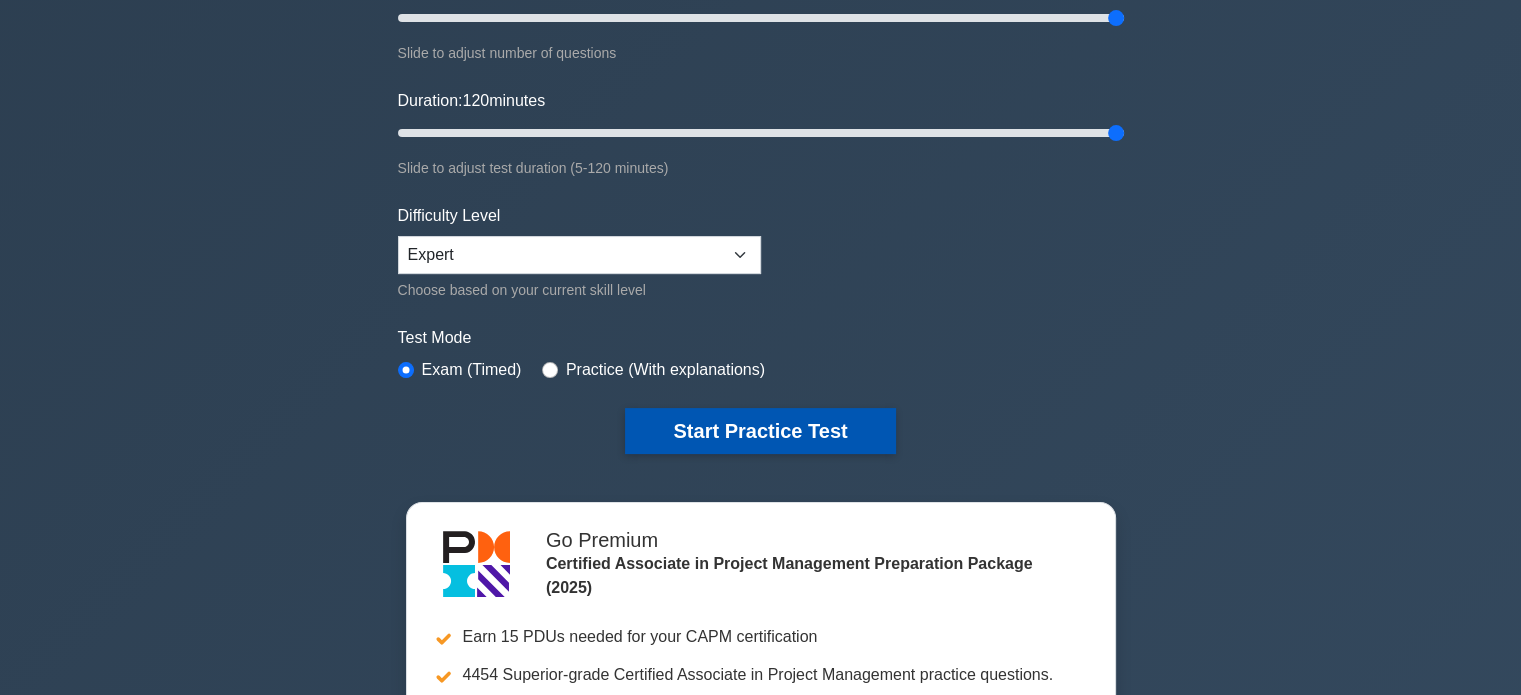 click on "Start Practice Test" at bounding box center (760, 431) 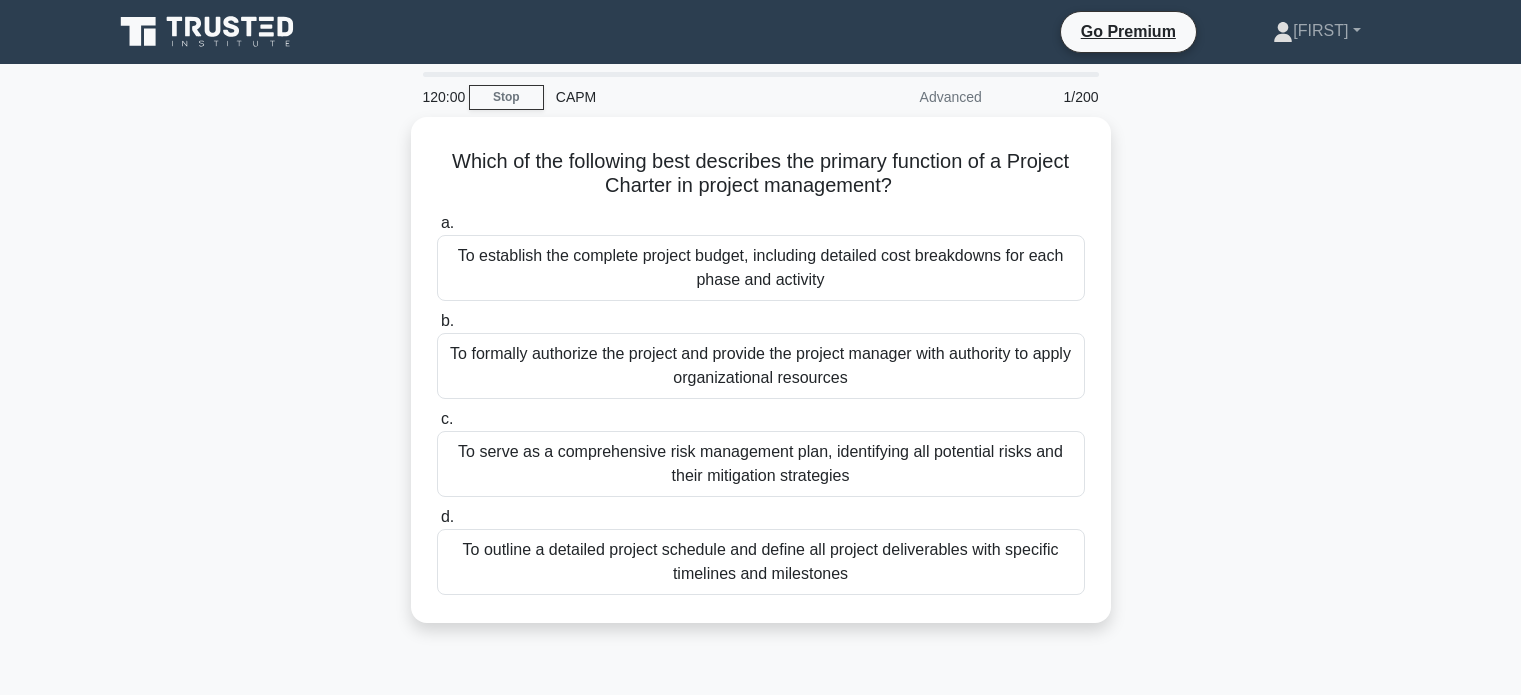 scroll, scrollTop: 0, scrollLeft: 0, axis: both 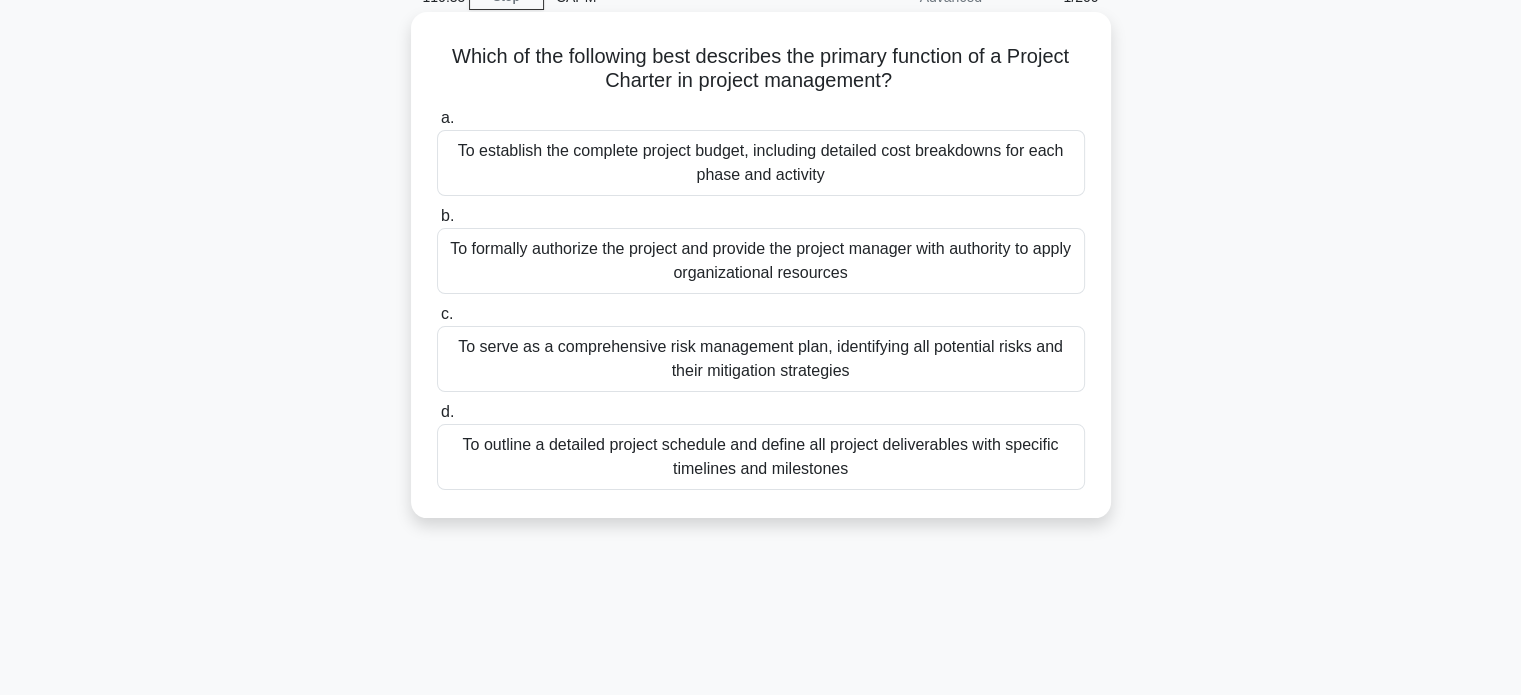 click on "To formally authorize the project and provide the project manager with authority to apply organizational resources" at bounding box center (761, 261) 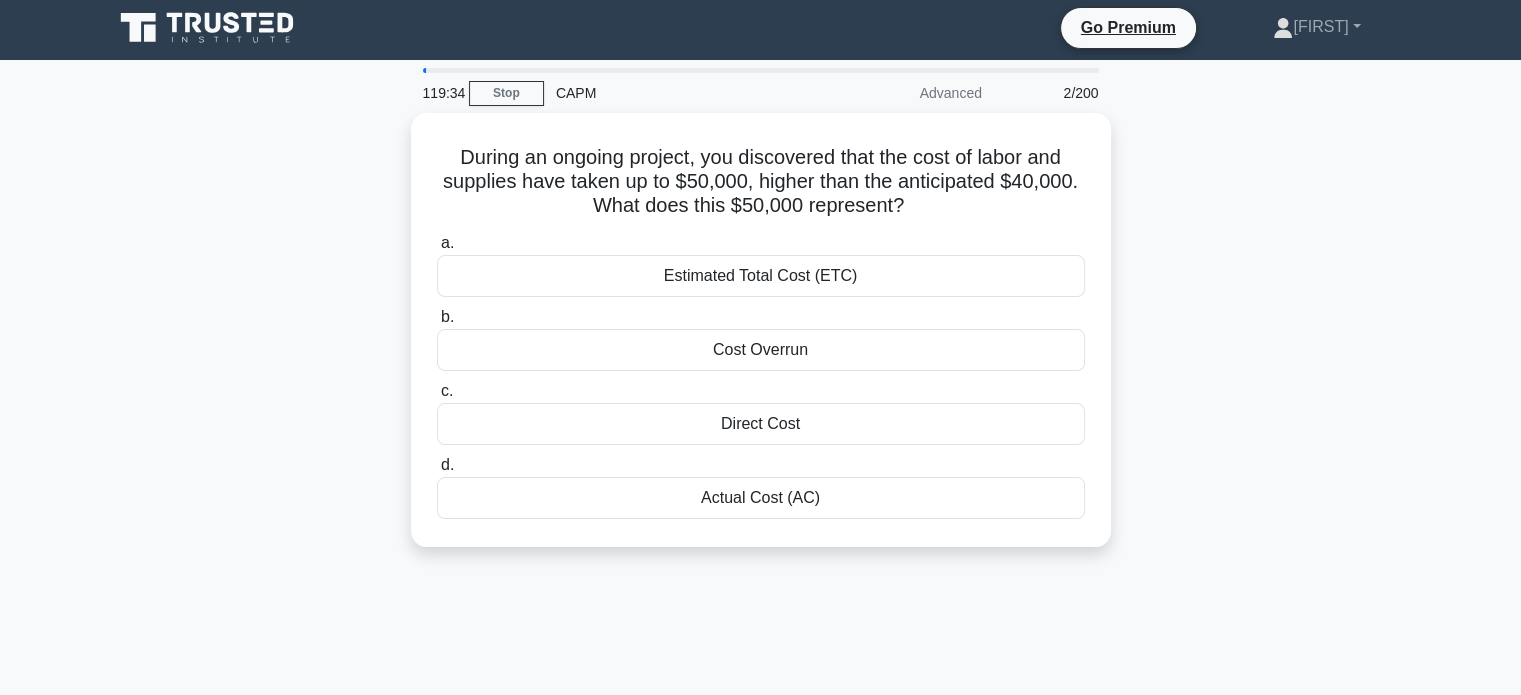 scroll, scrollTop: 0, scrollLeft: 0, axis: both 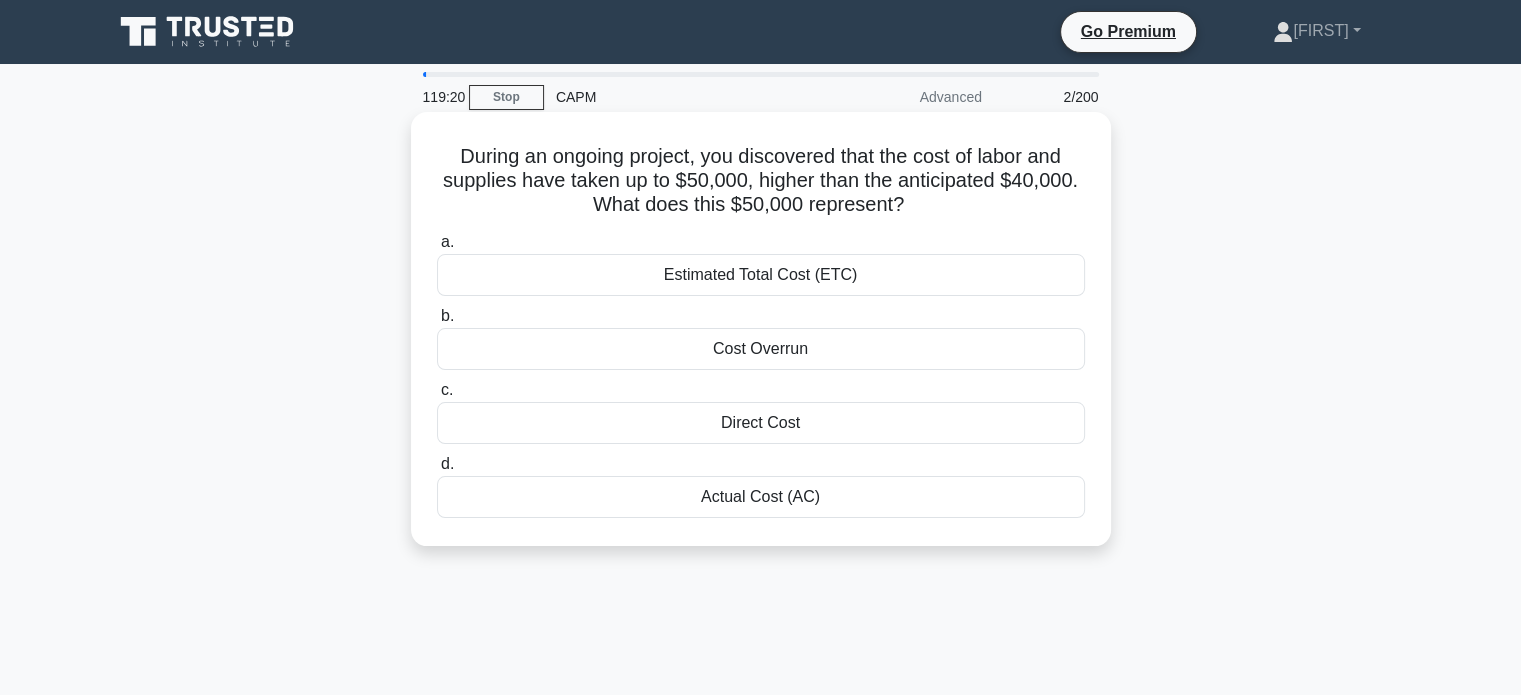 click on "Cost Overrun" at bounding box center [761, 349] 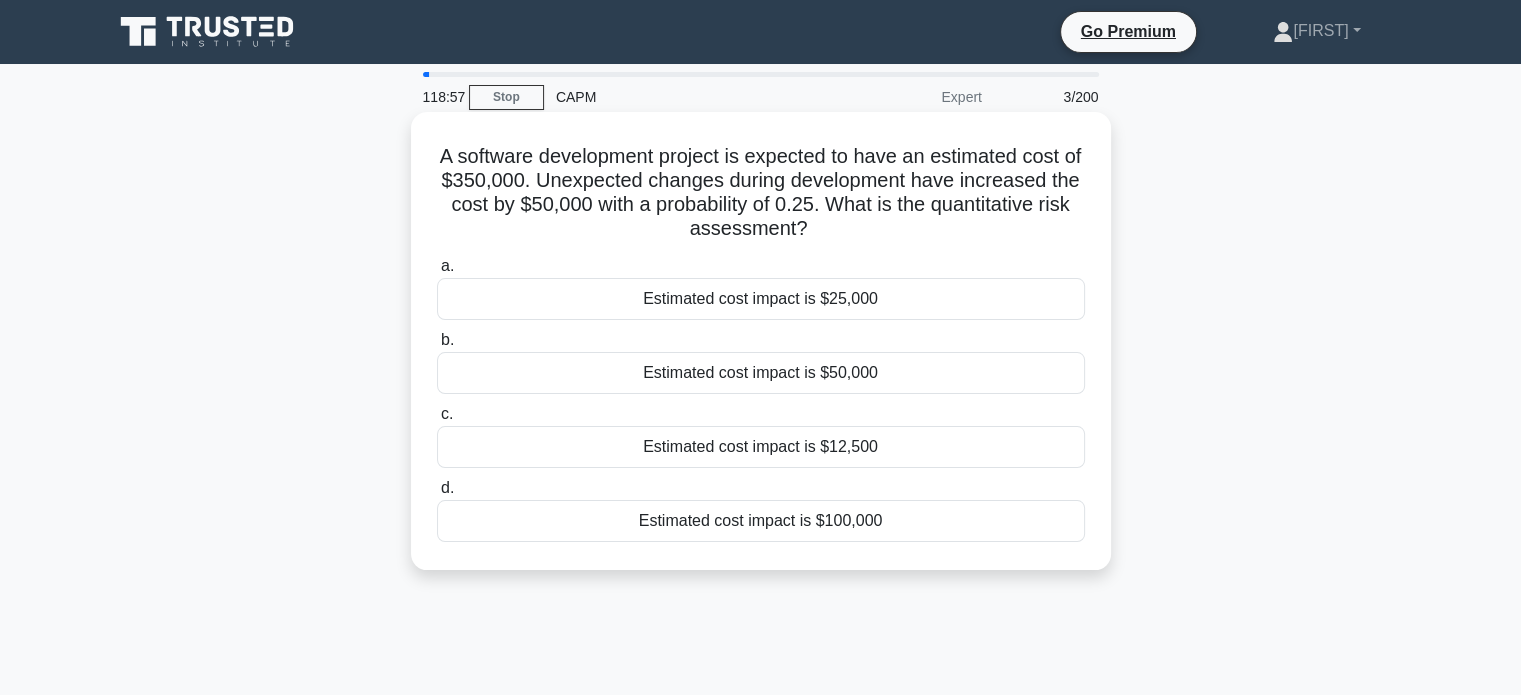 click on "Estimated cost impact is $12,500" at bounding box center (761, 447) 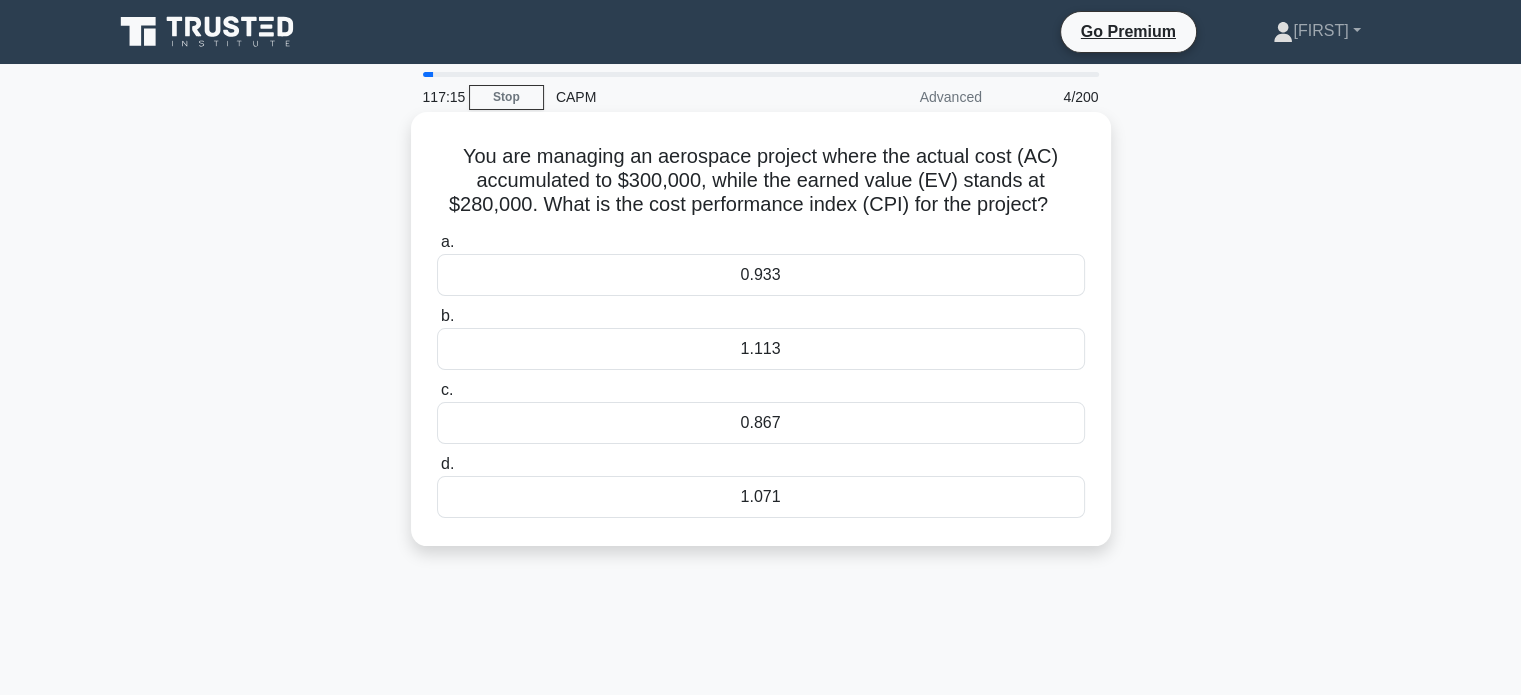 click on "0.933" at bounding box center (761, 275) 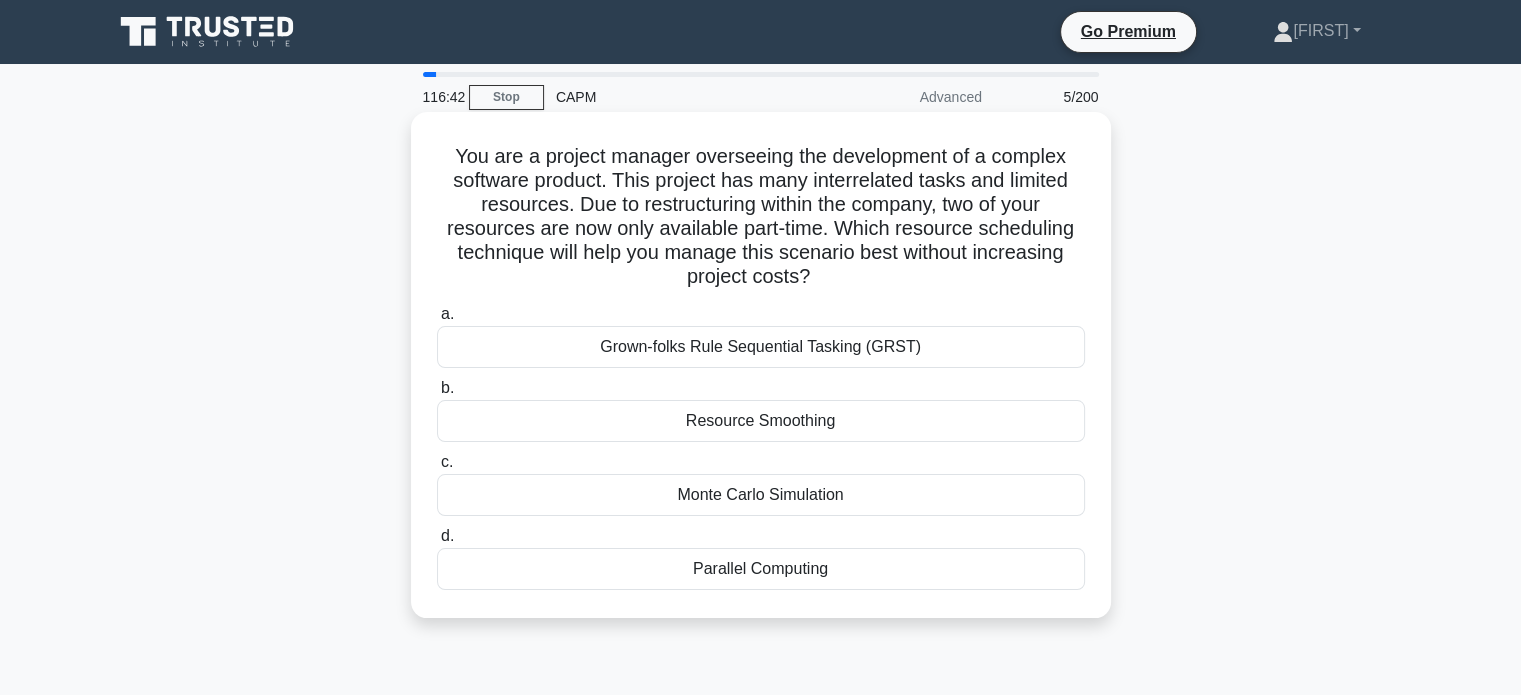 click on "Monte Carlo Simulation" at bounding box center (761, 495) 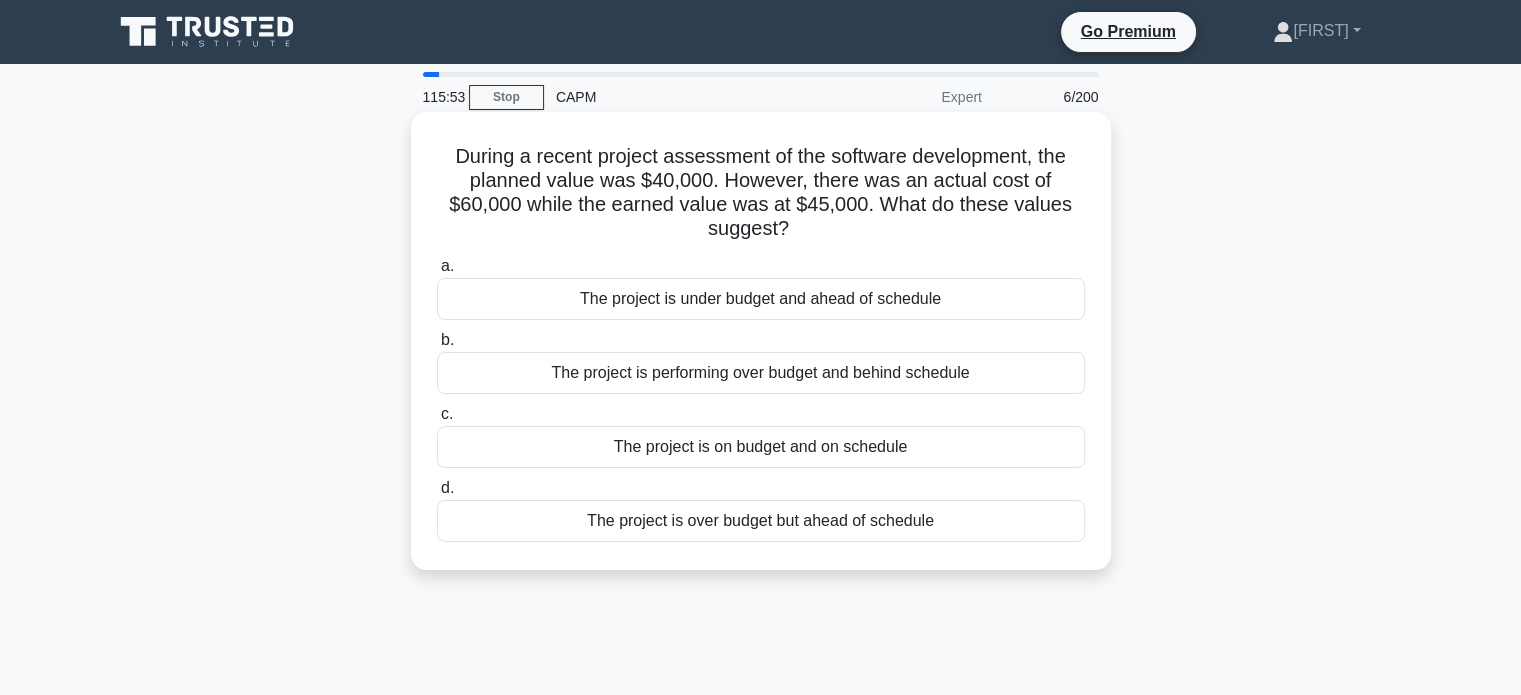 click on "The project is over budget but ahead of schedule" at bounding box center (761, 521) 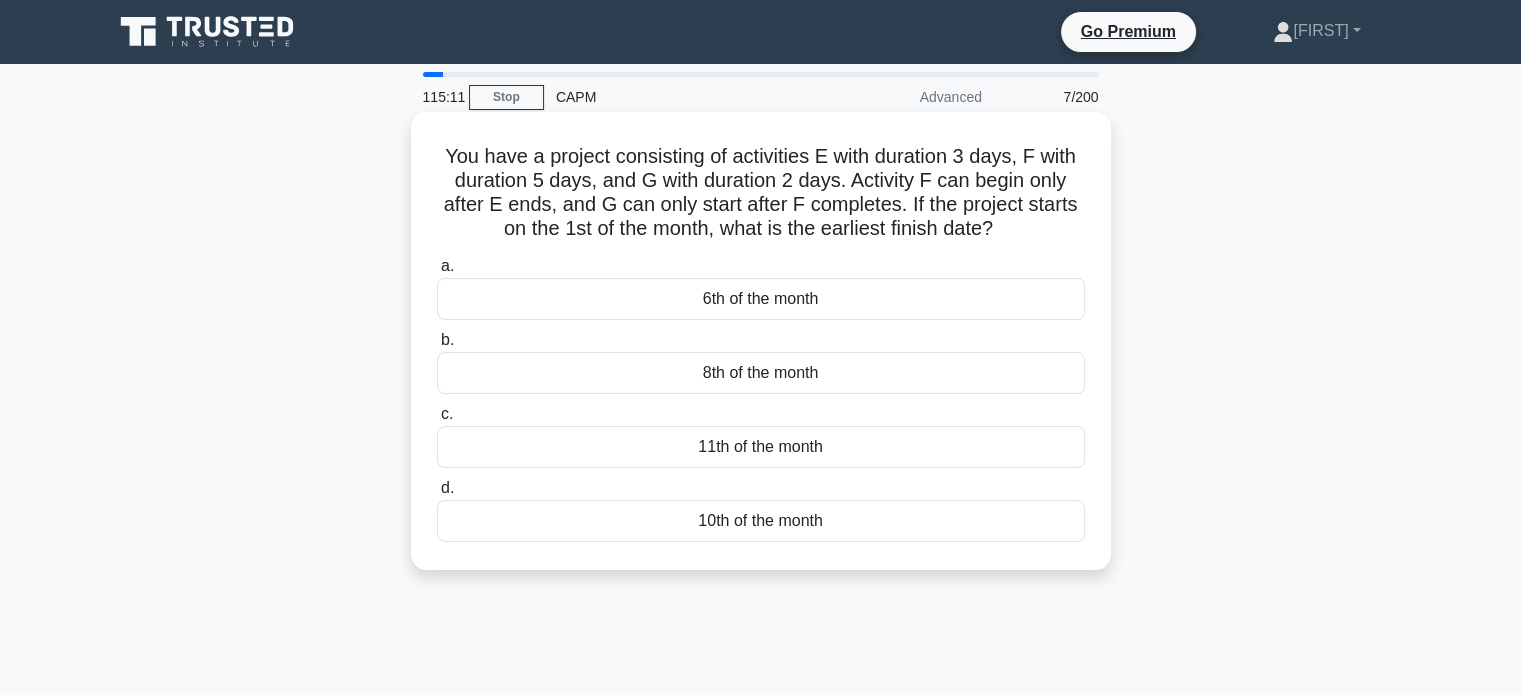 click on "11th of the month" at bounding box center [761, 447] 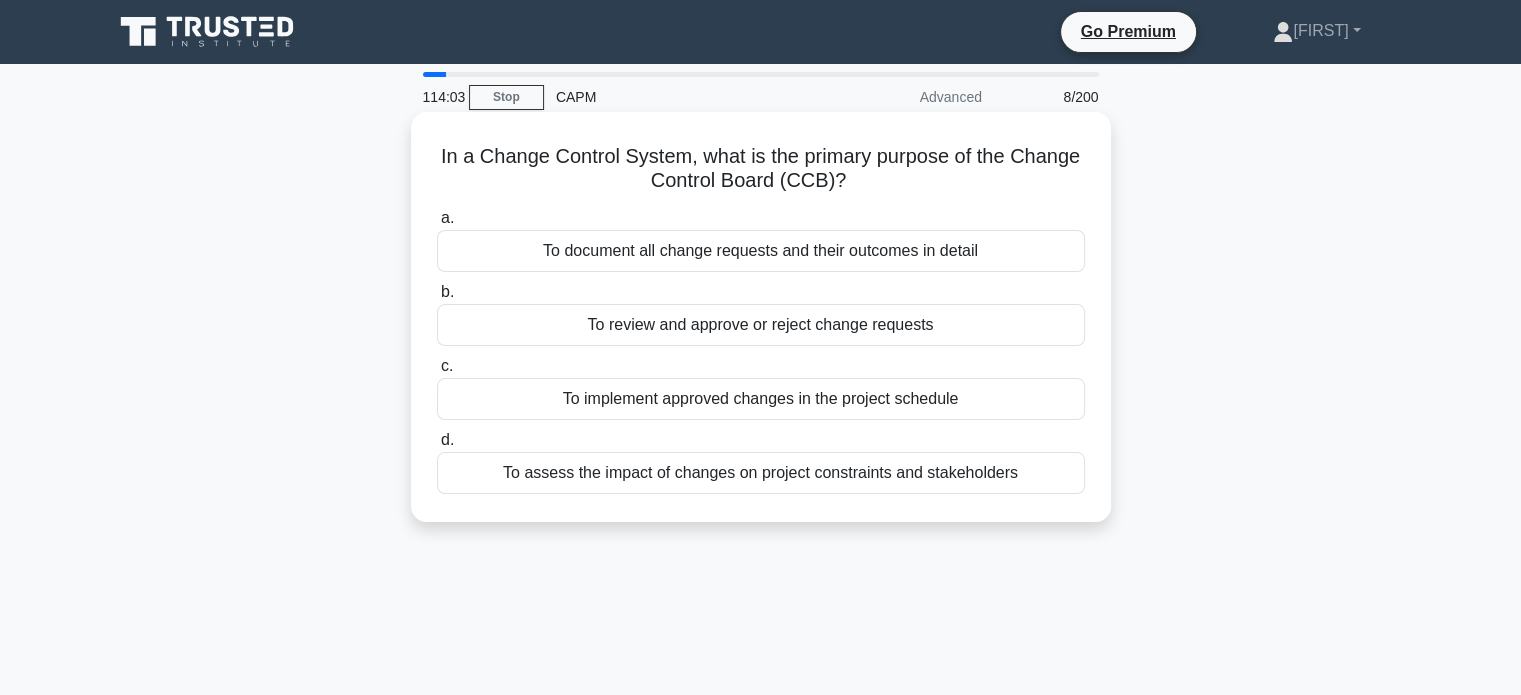 click on "To assess the impact of changes on project constraints and stakeholders" at bounding box center (761, 473) 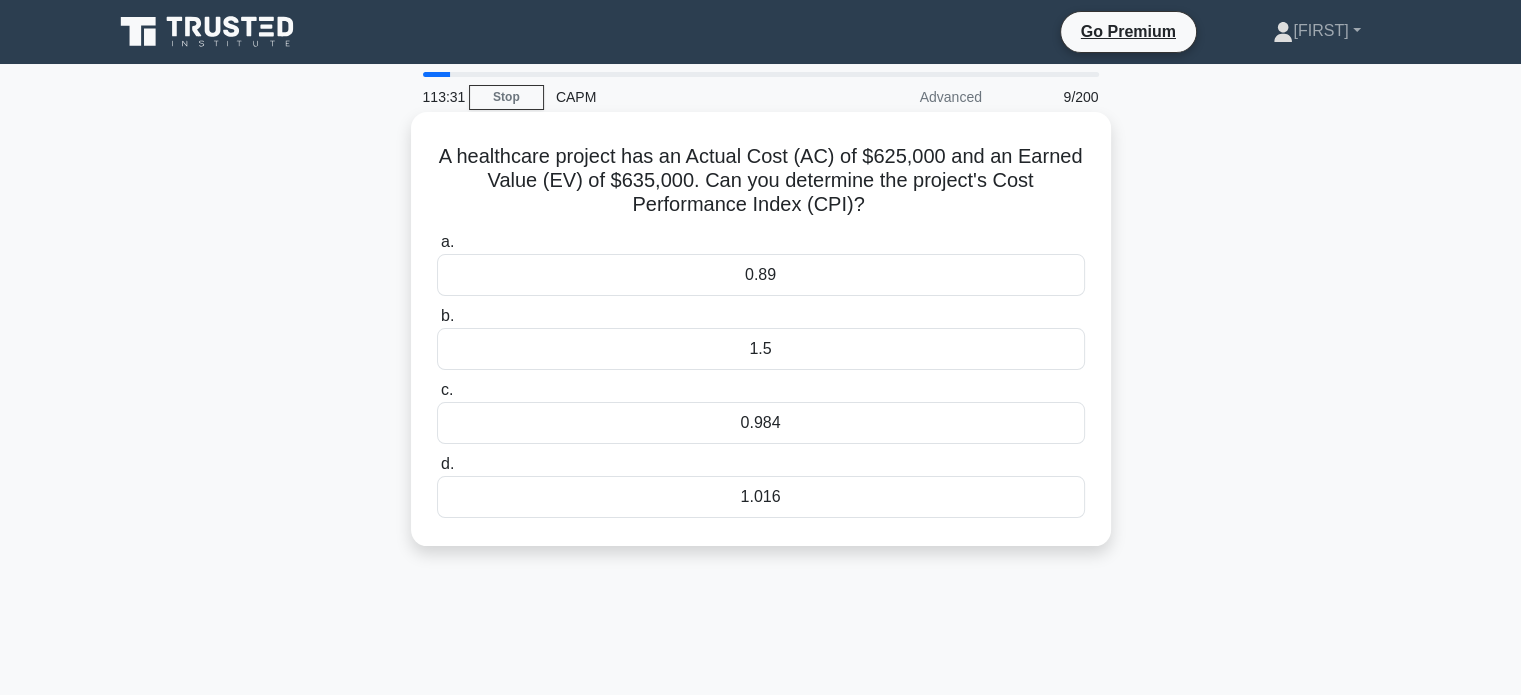 click on "1.016" at bounding box center (761, 497) 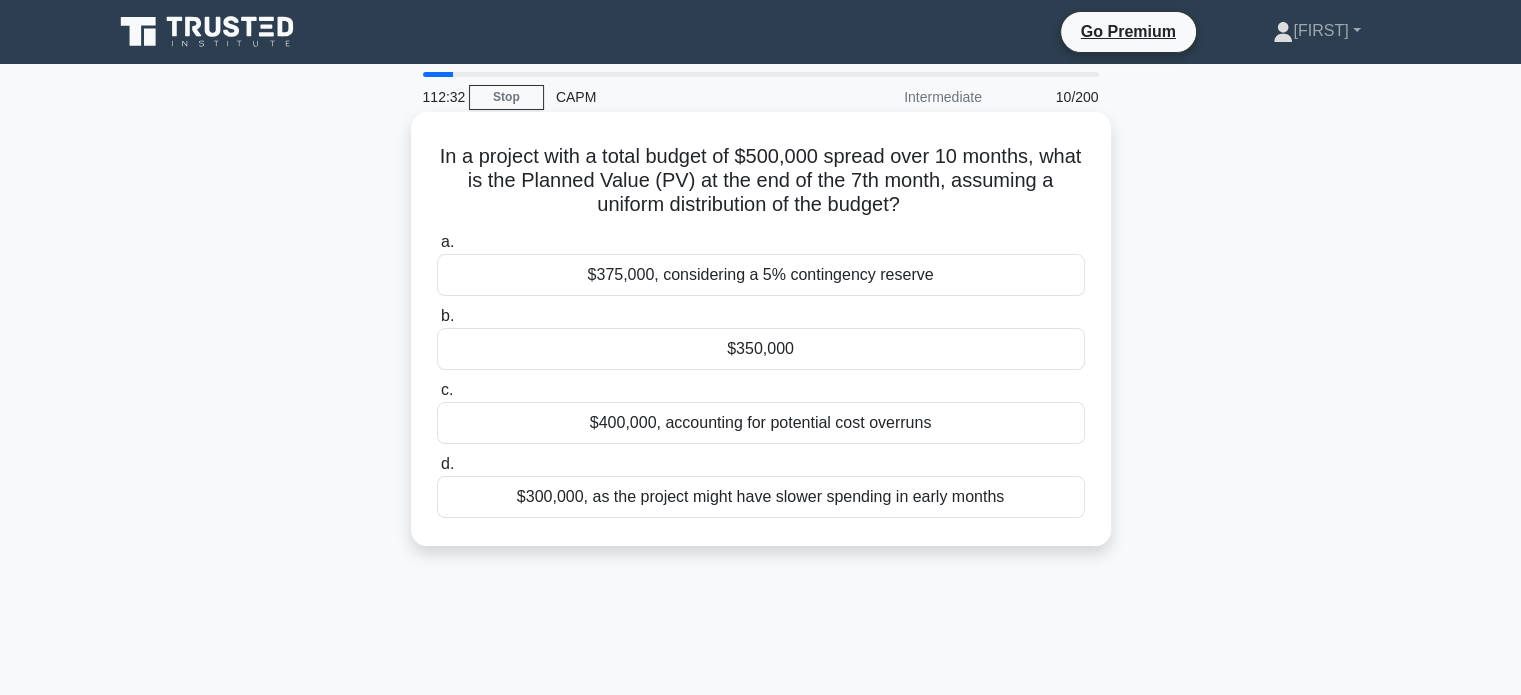 click on "$375,000, considering a 5% contingency reserve" at bounding box center (761, 275) 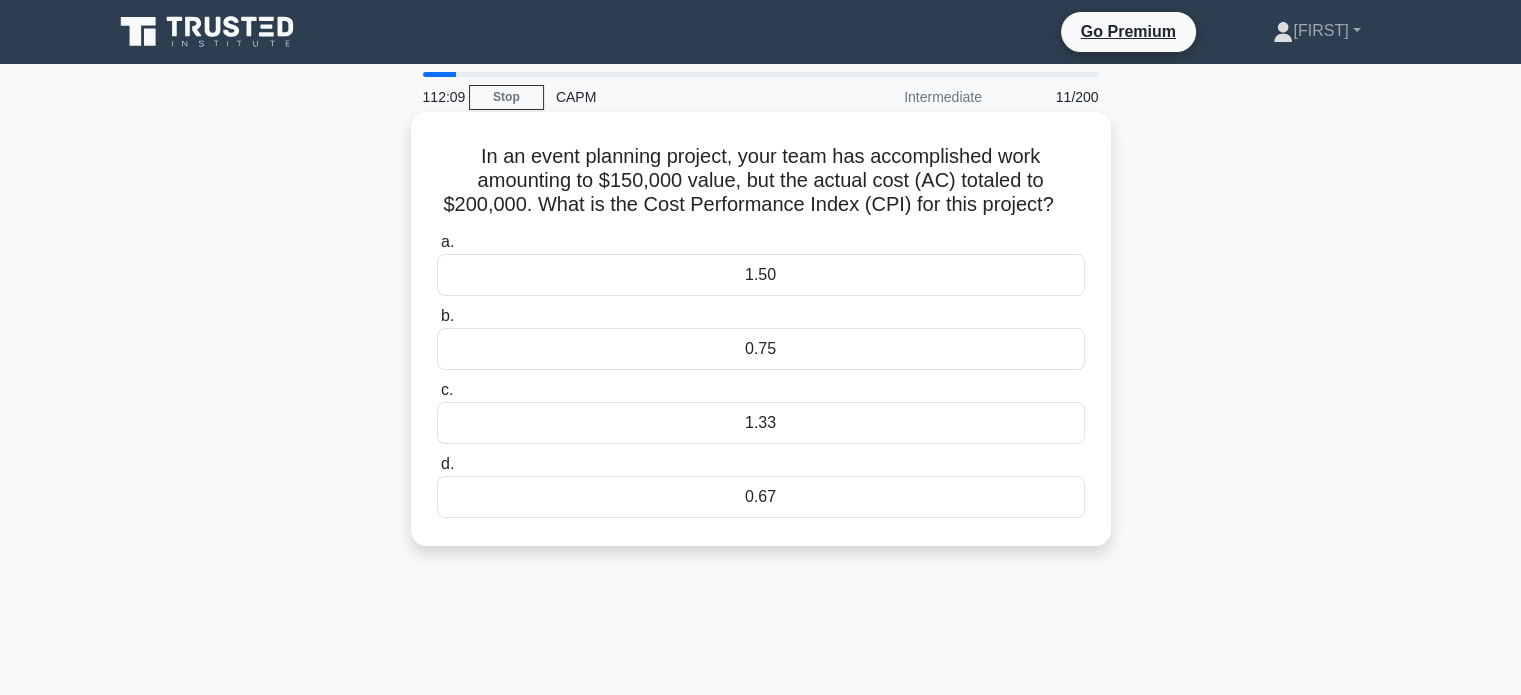 click on "0.75" at bounding box center [761, 349] 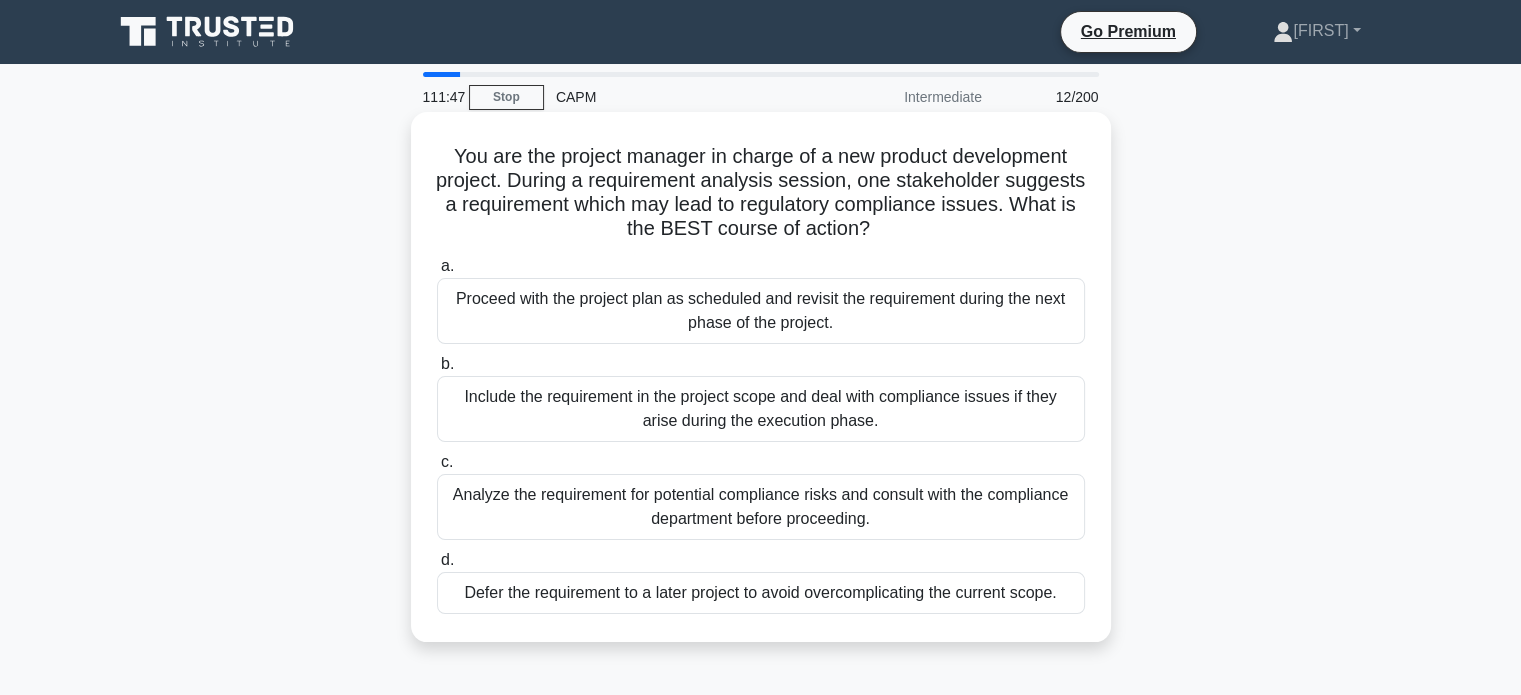 click on "Analyze the requirement for potential compliance risks and consult with the compliance department before proceeding." at bounding box center (761, 507) 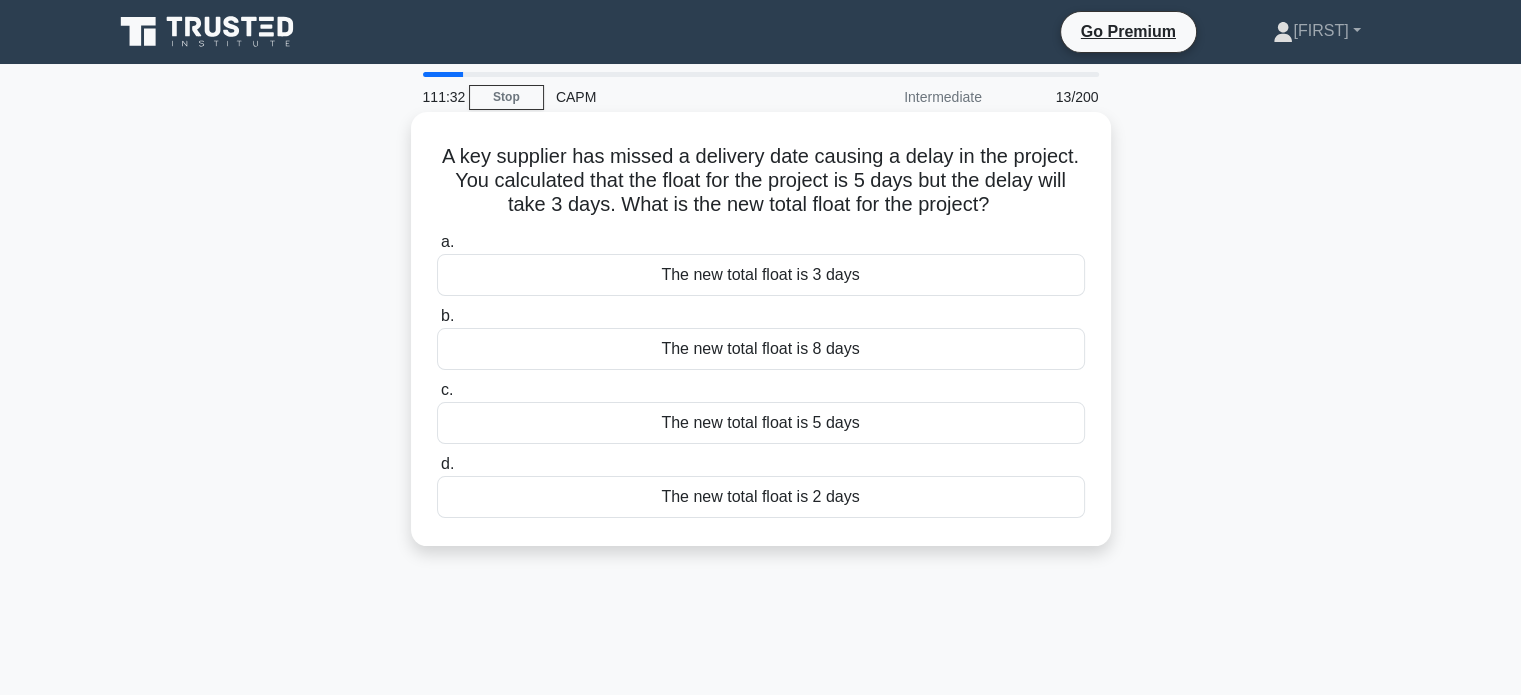 click on "The new total float is 2 days" at bounding box center [761, 497] 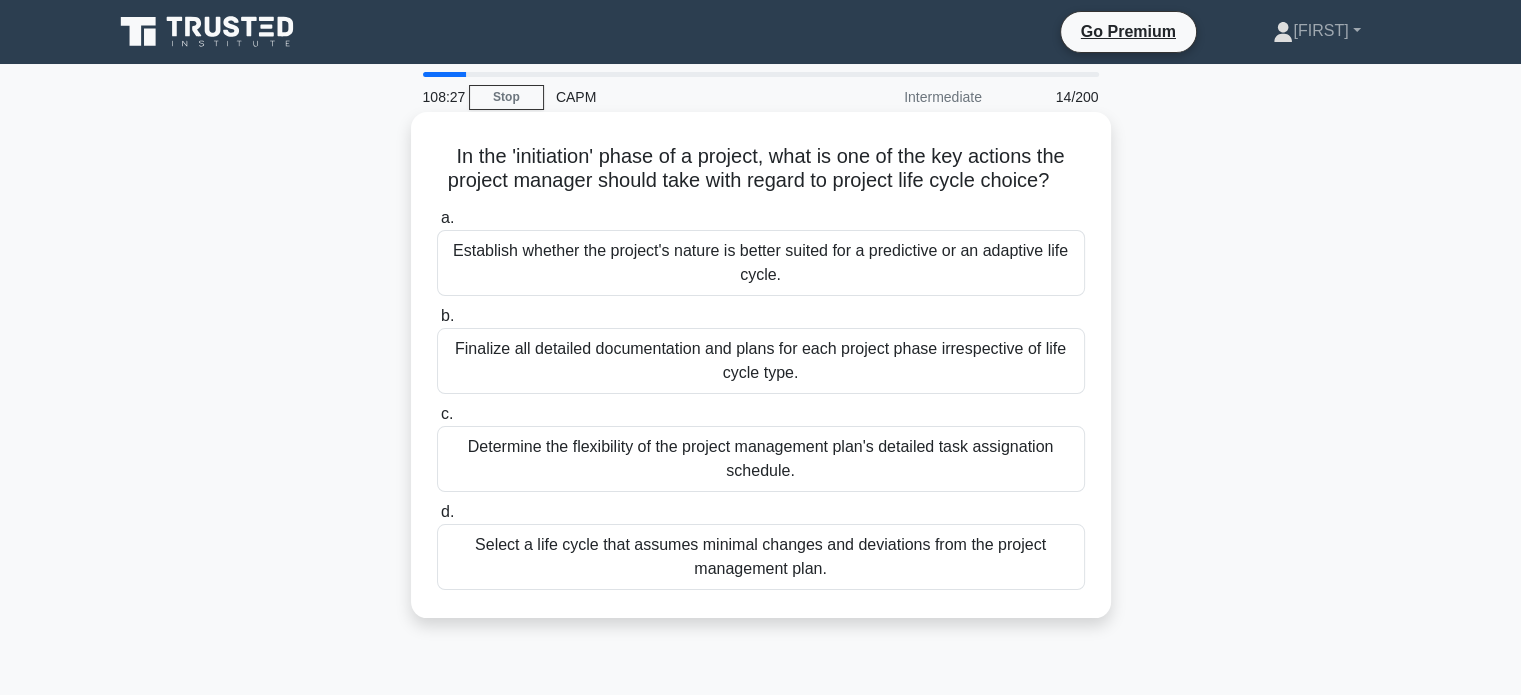 click on "Establish whether the project's nature is better suited for a predictive or an adaptive life cycle." at bounding box center [761, 263] 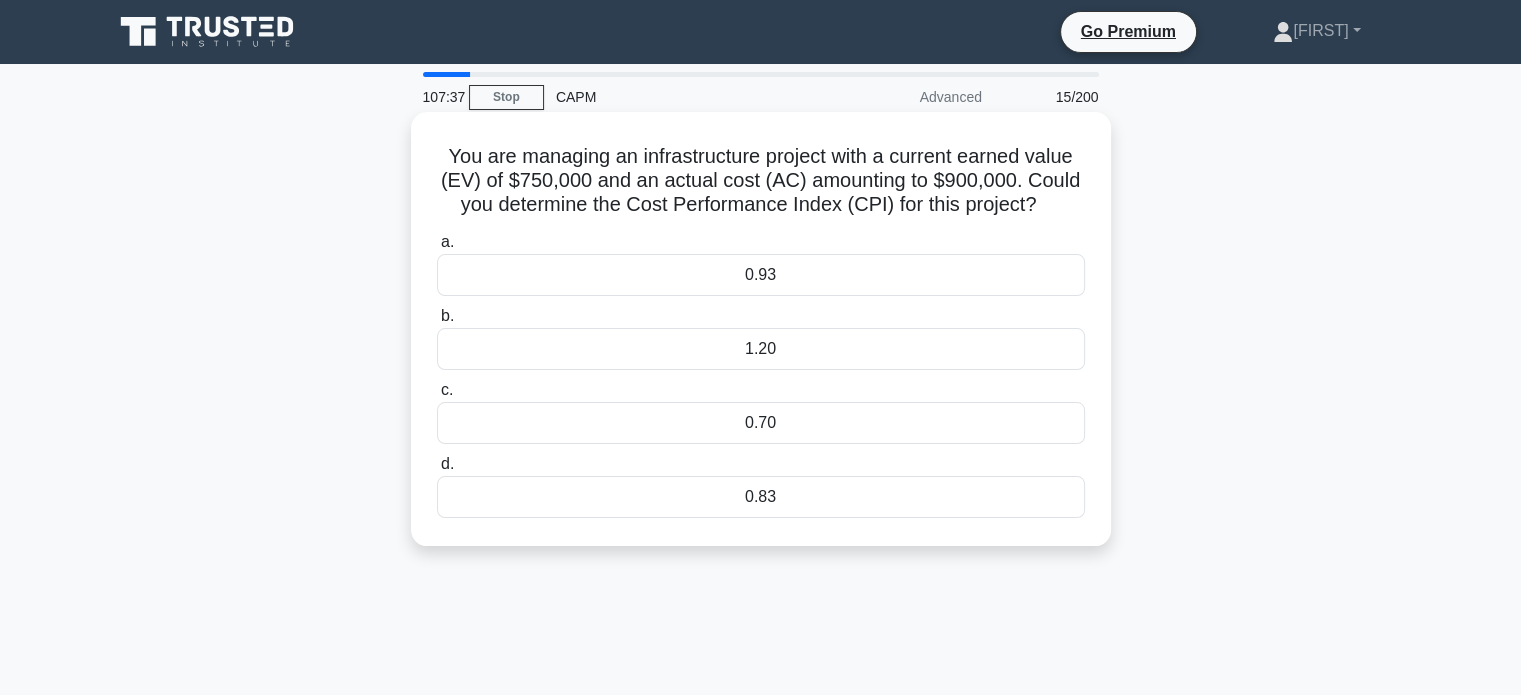 click on "0.83" at bounding box center [761, 497] 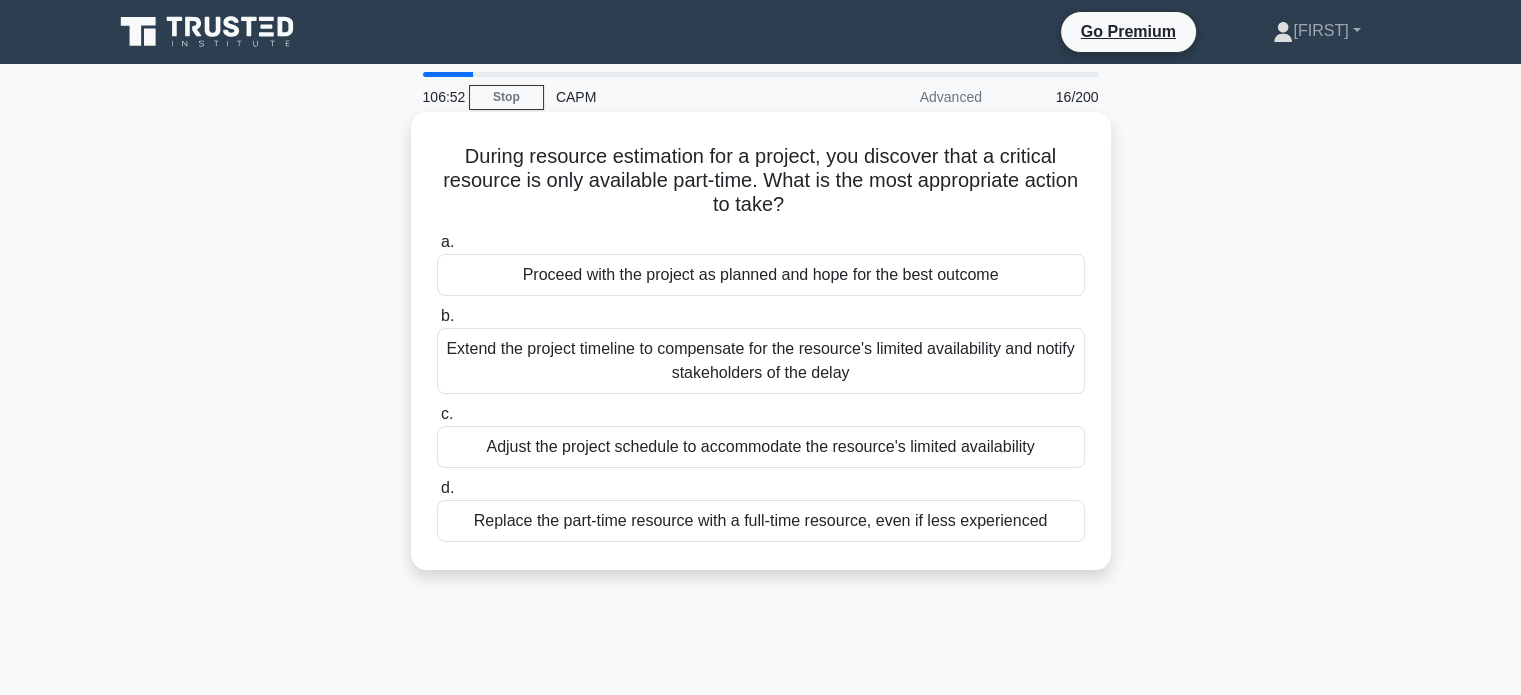 click on "Extend the project timeline to compensate for the resource's limited availability and notify stakeholders of the delay" at bounding box center (761, 361) 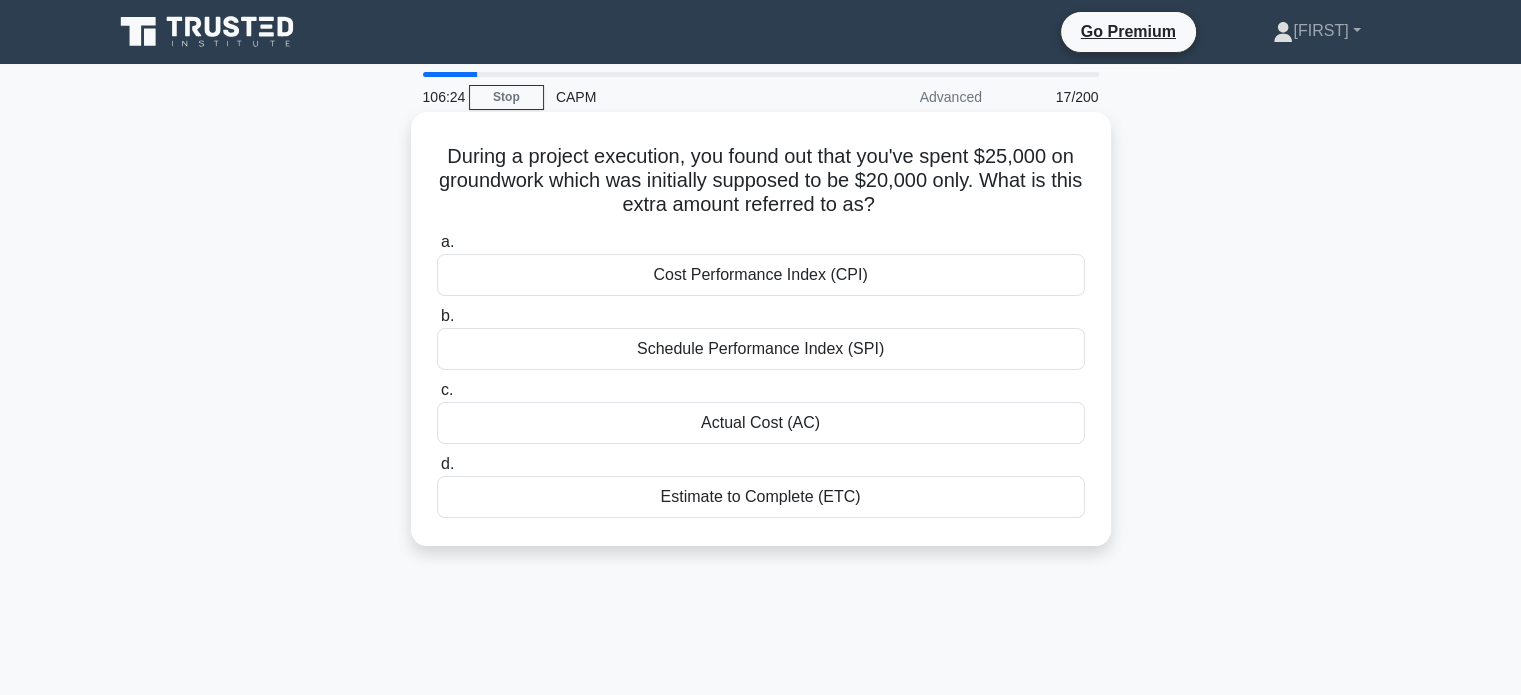click on "Actual Cost (AC)" at bounding box center [761, 423] 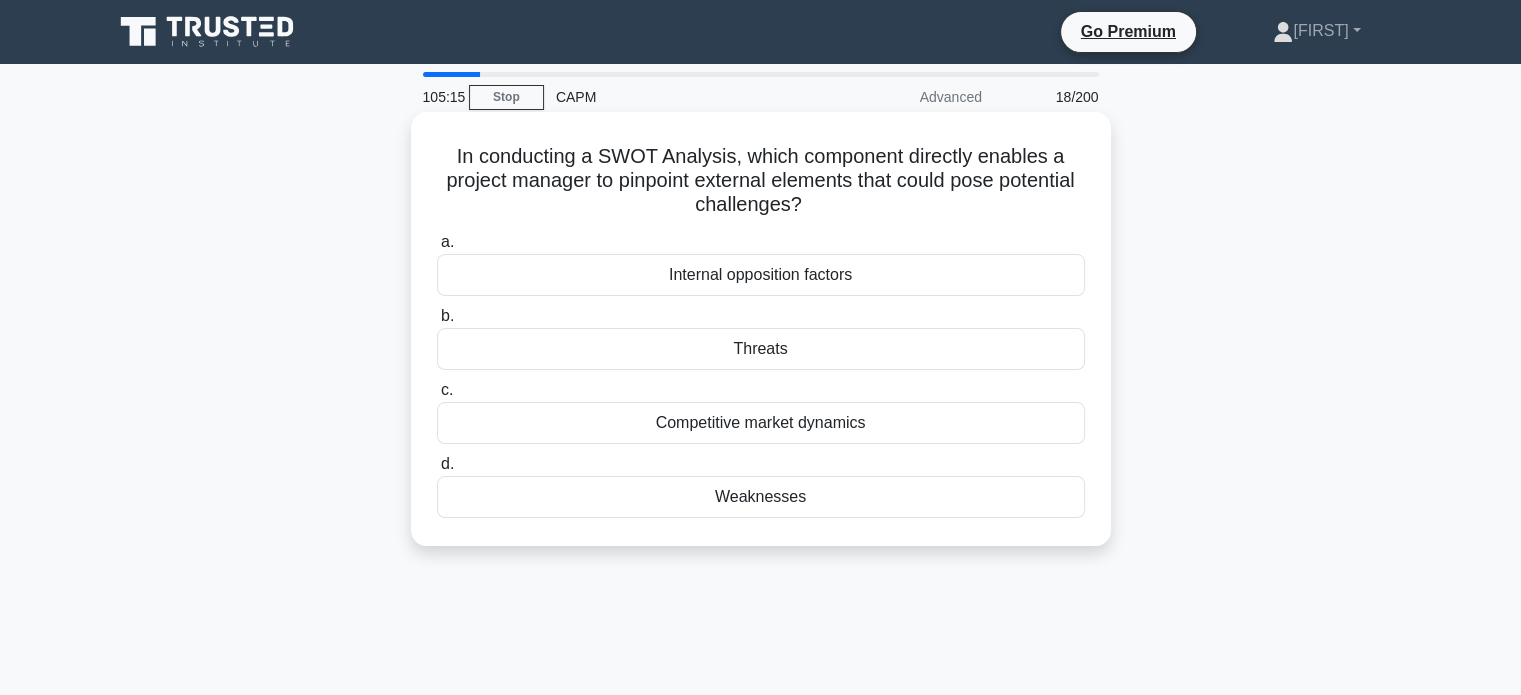 click on "Threats" at bounding box center [761, 349] 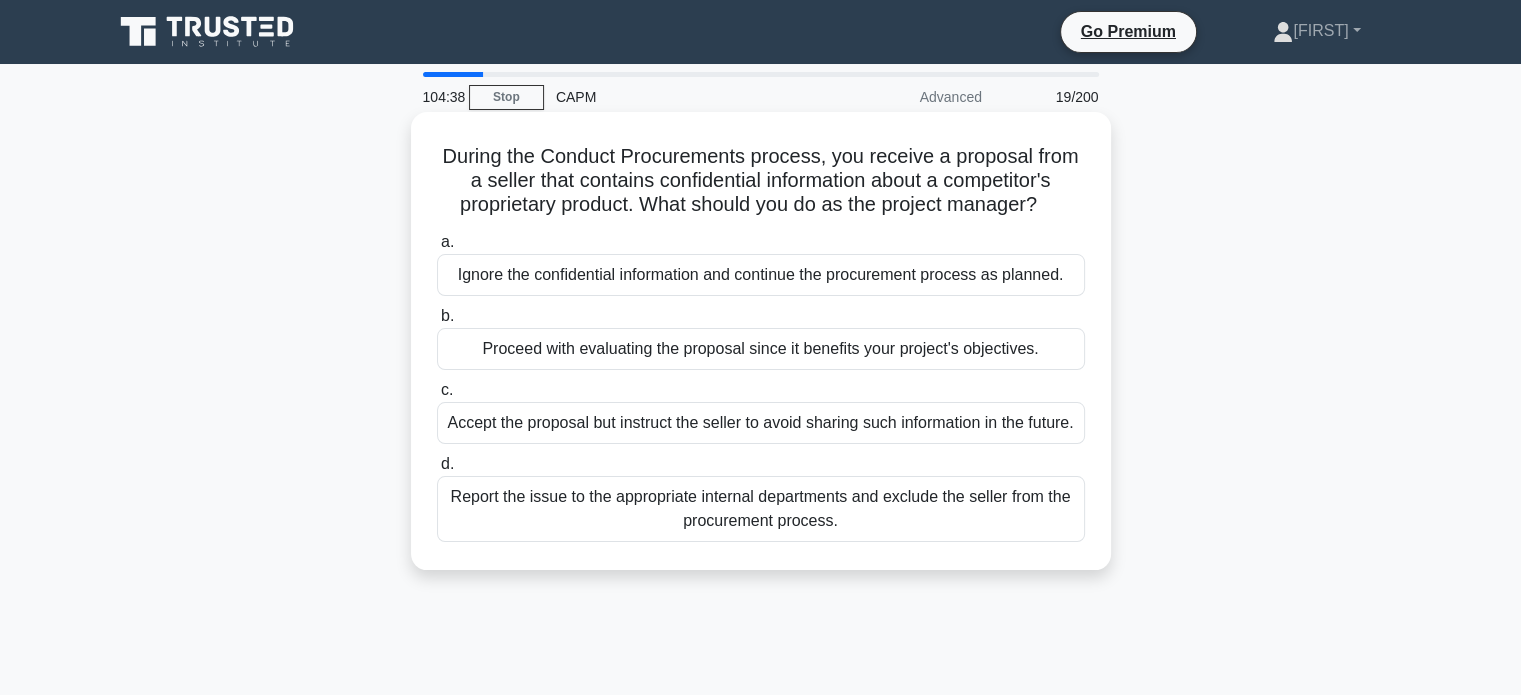 click on "Report the issue to the appropriate internal departments and exclude the seller from the procurement process." at bounding box center (761, 509) 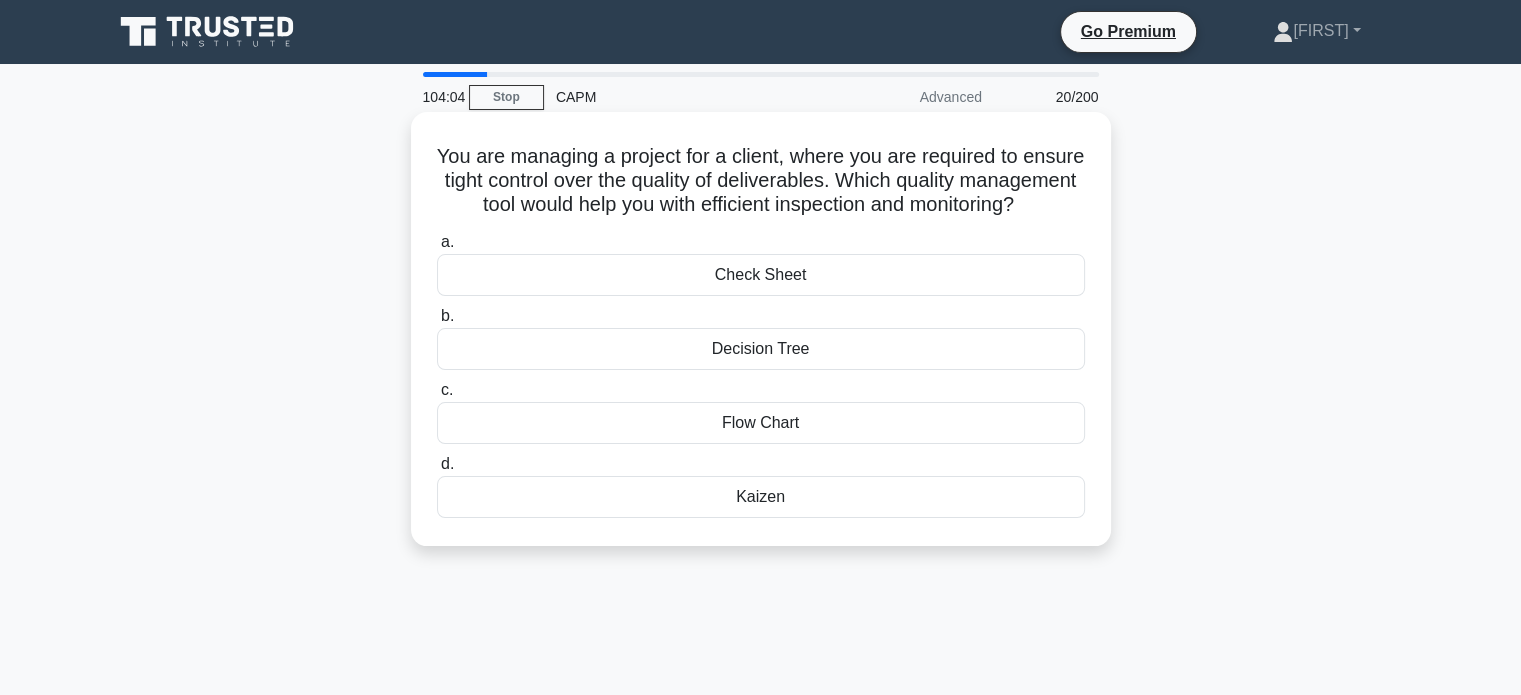 click on "Kaizen" at bounding box center [761, 497] 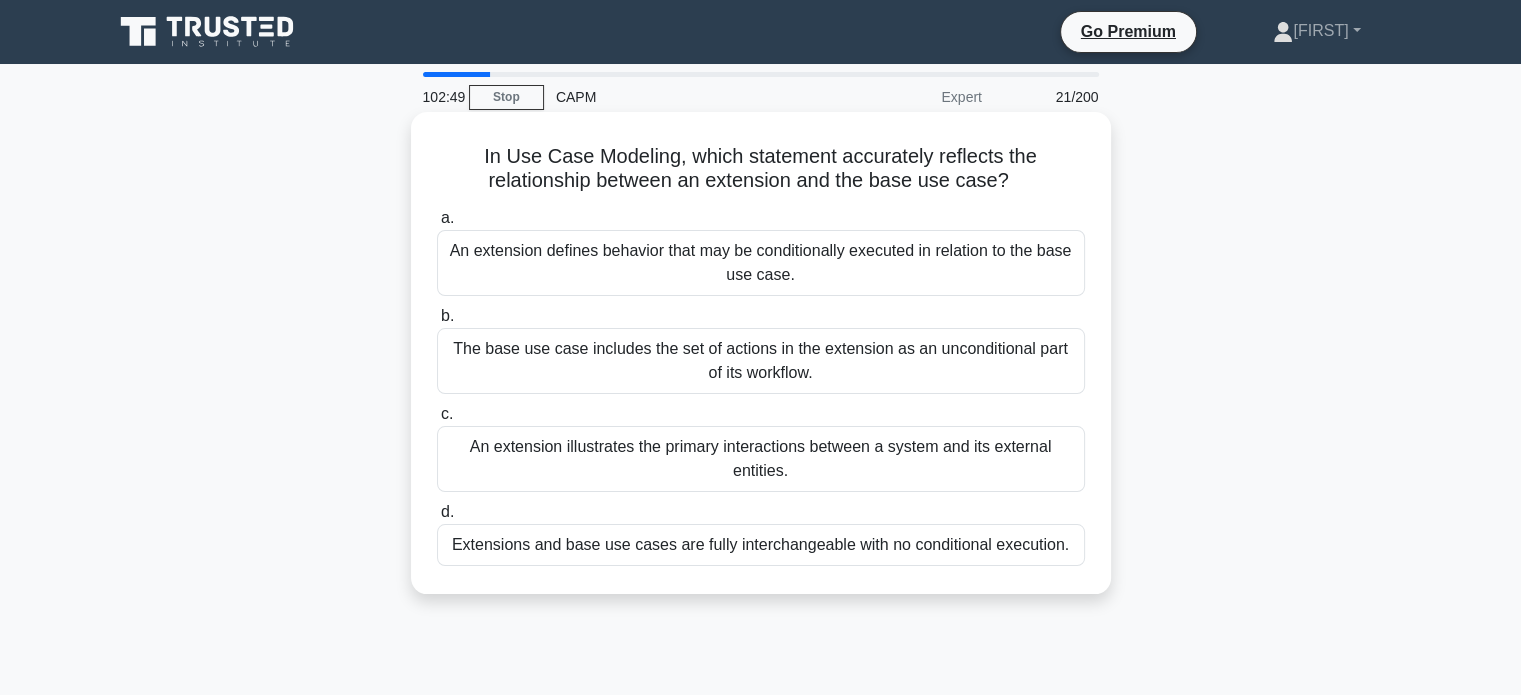 click on "The base use case includes the set of actions in the extension as an unconditional part of its workflow." at bounding box center (761, 361) 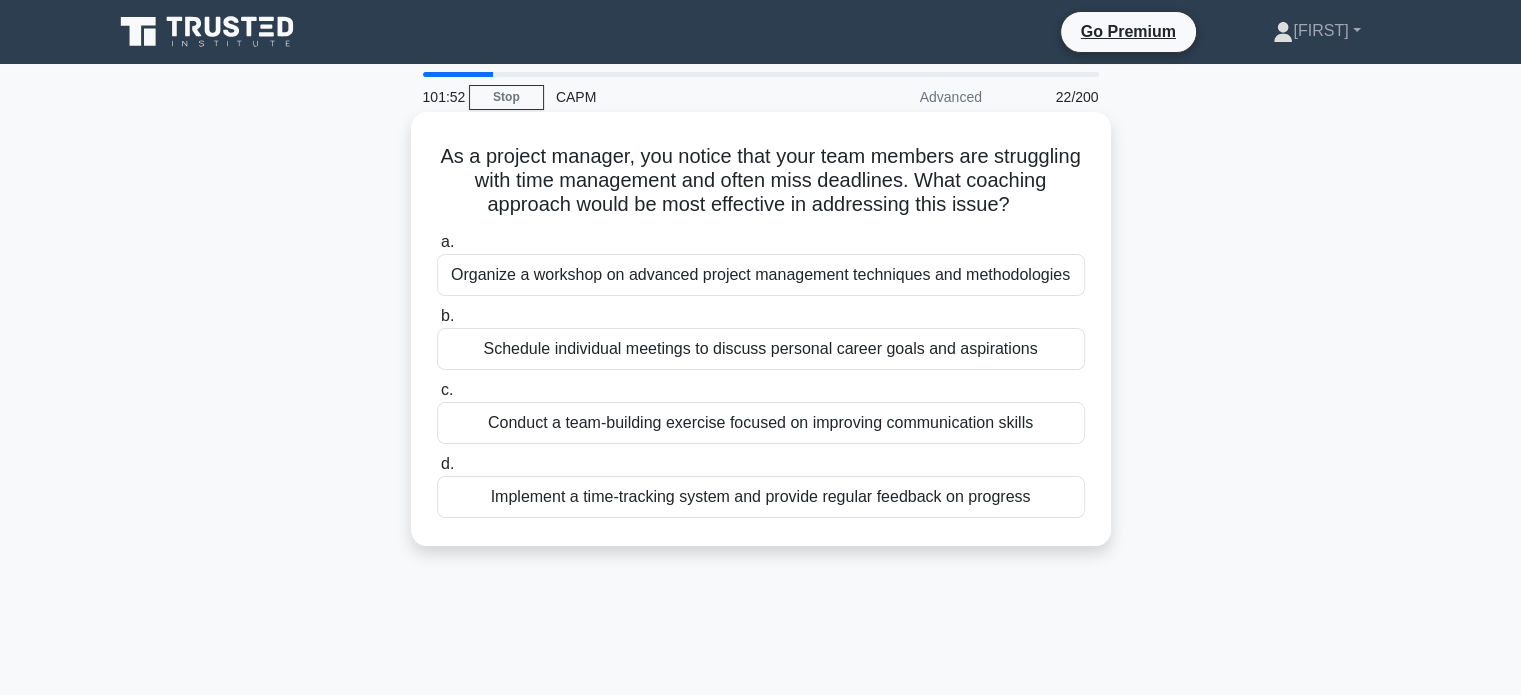 click on "Implement a time-tracking system and provide regular feedback on progress" at bounding box center [761, 497] 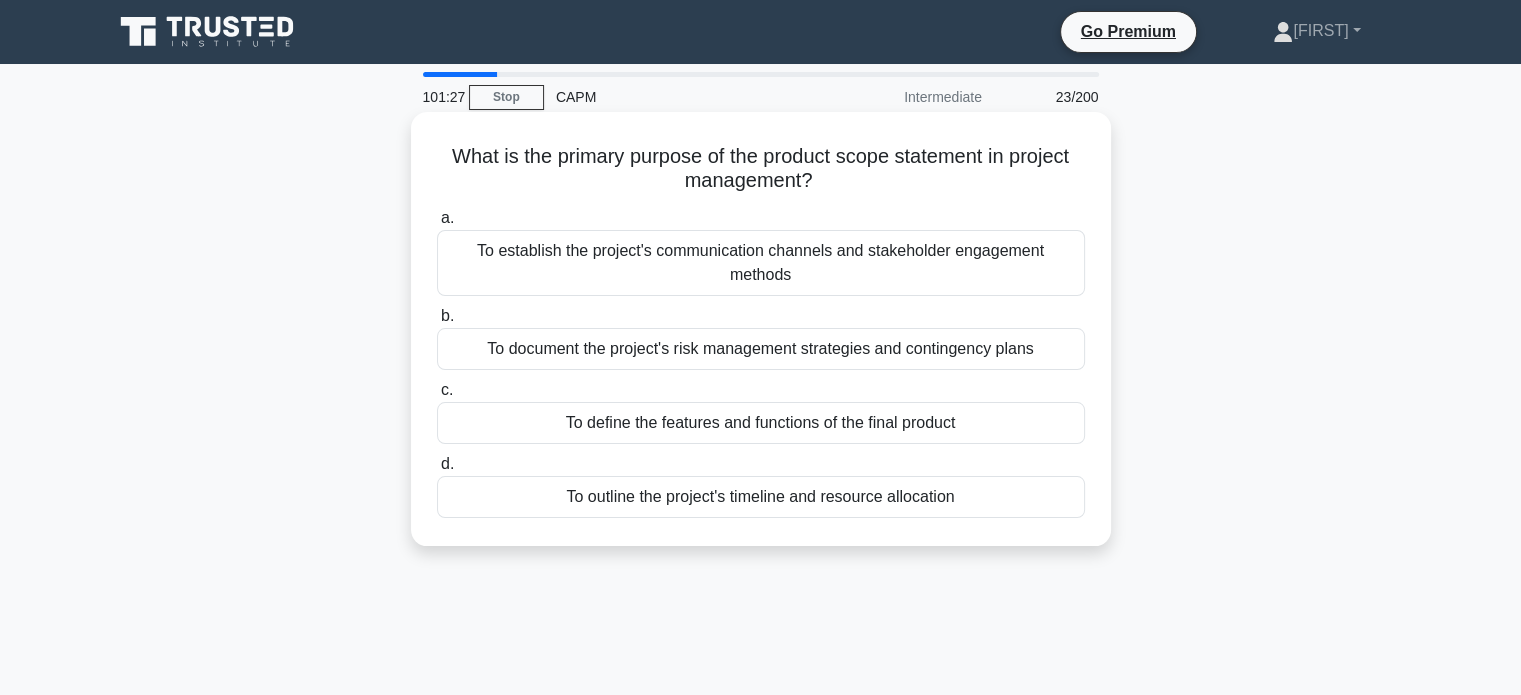 click on "To define the features and functions of the final product" at bounding box center (761, 423) 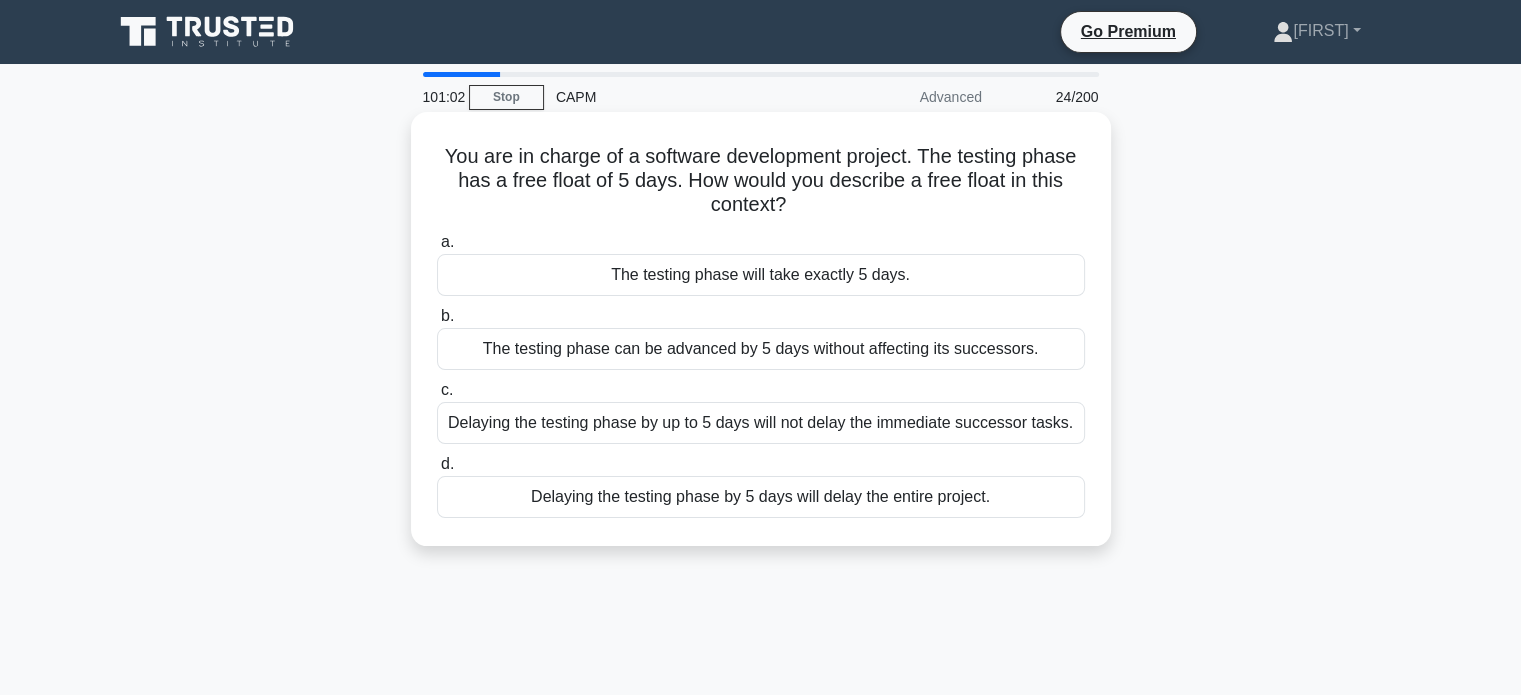 click on "The testing phase can be advanced by 5 days without affecting its successors." at bounding box center (761, 349) 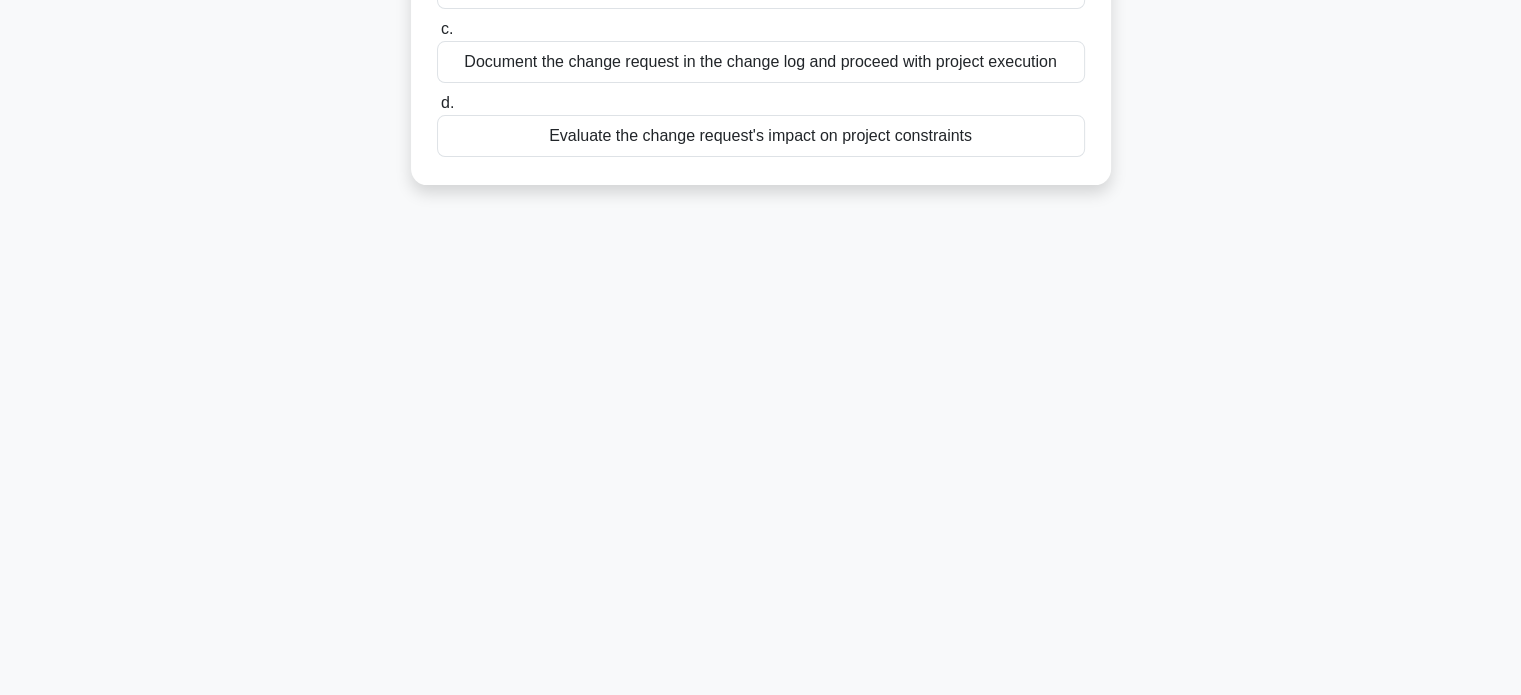 scroll, scrollTop: 0, scrollLeft: 0, axis: both 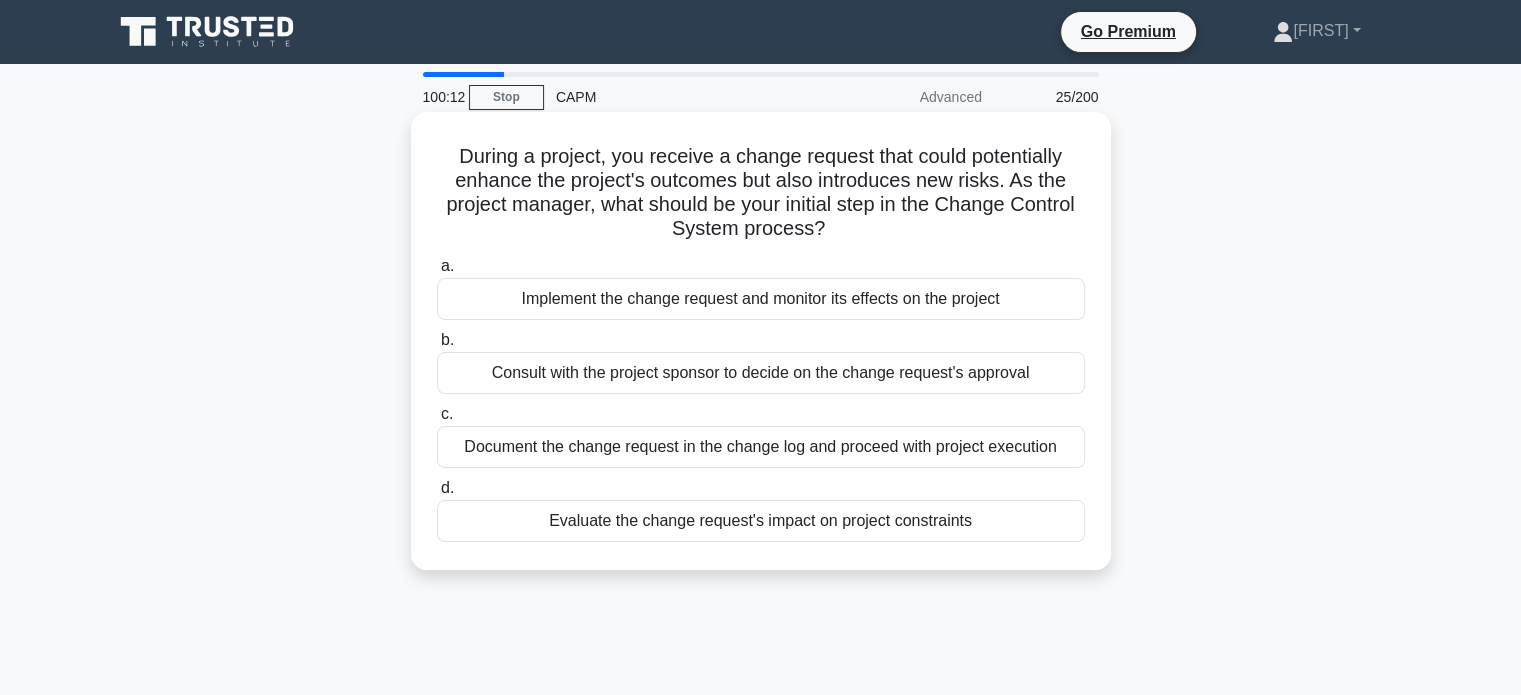 click on "Evaluate the change request's impact on project constraints" at bounding box center (761, 521) 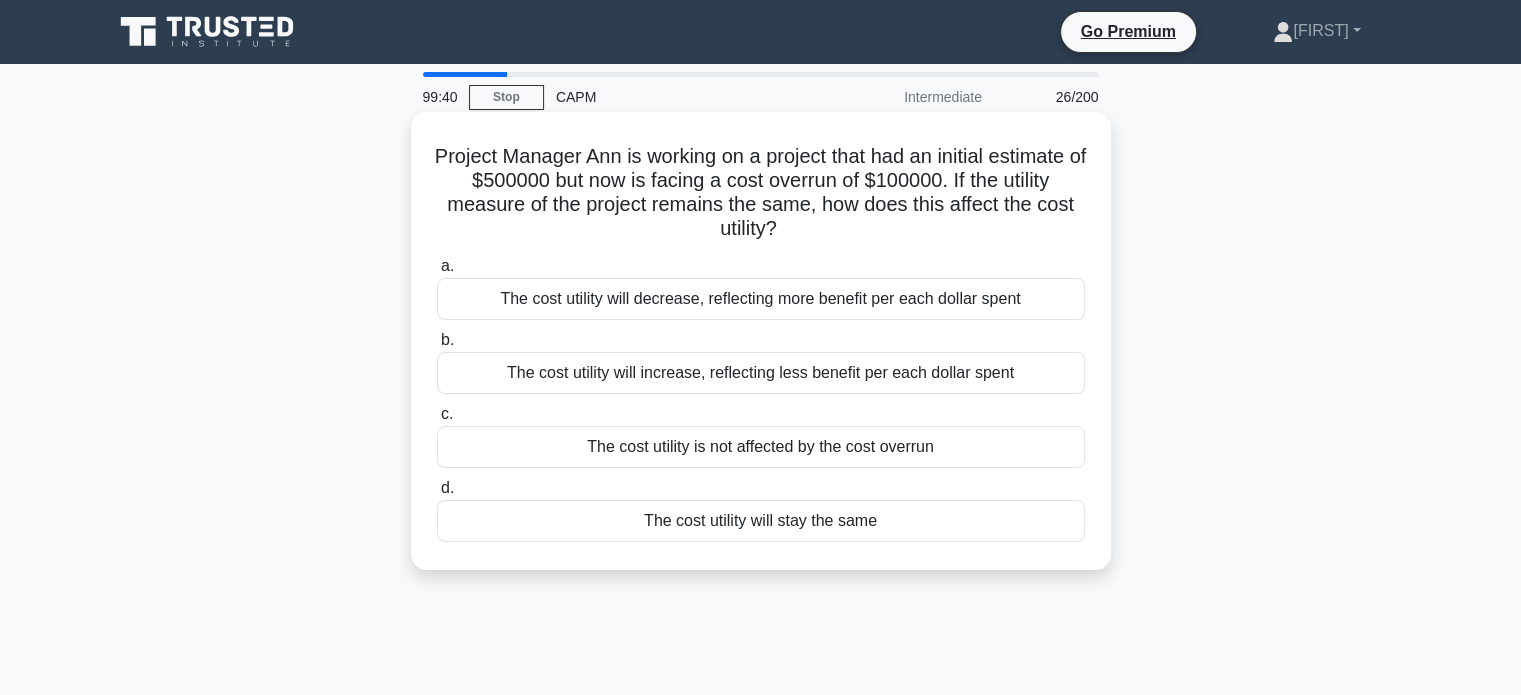 click on "The cost utility will increase, reflecting less benefit per each dollar spent" at bounding box center [761, 373] 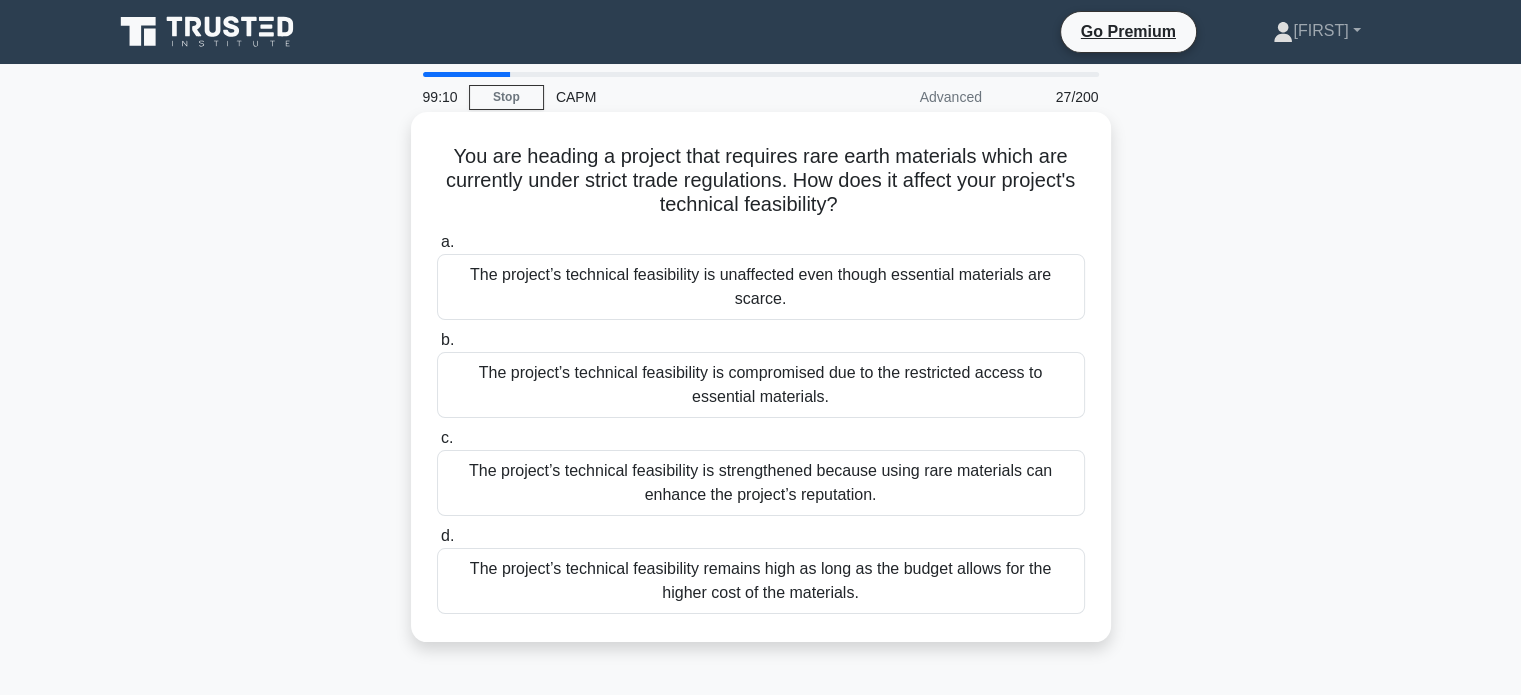 click on "The project’s technical feasibility is compromised due to the restricted access to essential materials." at bounding box center [761, 385] 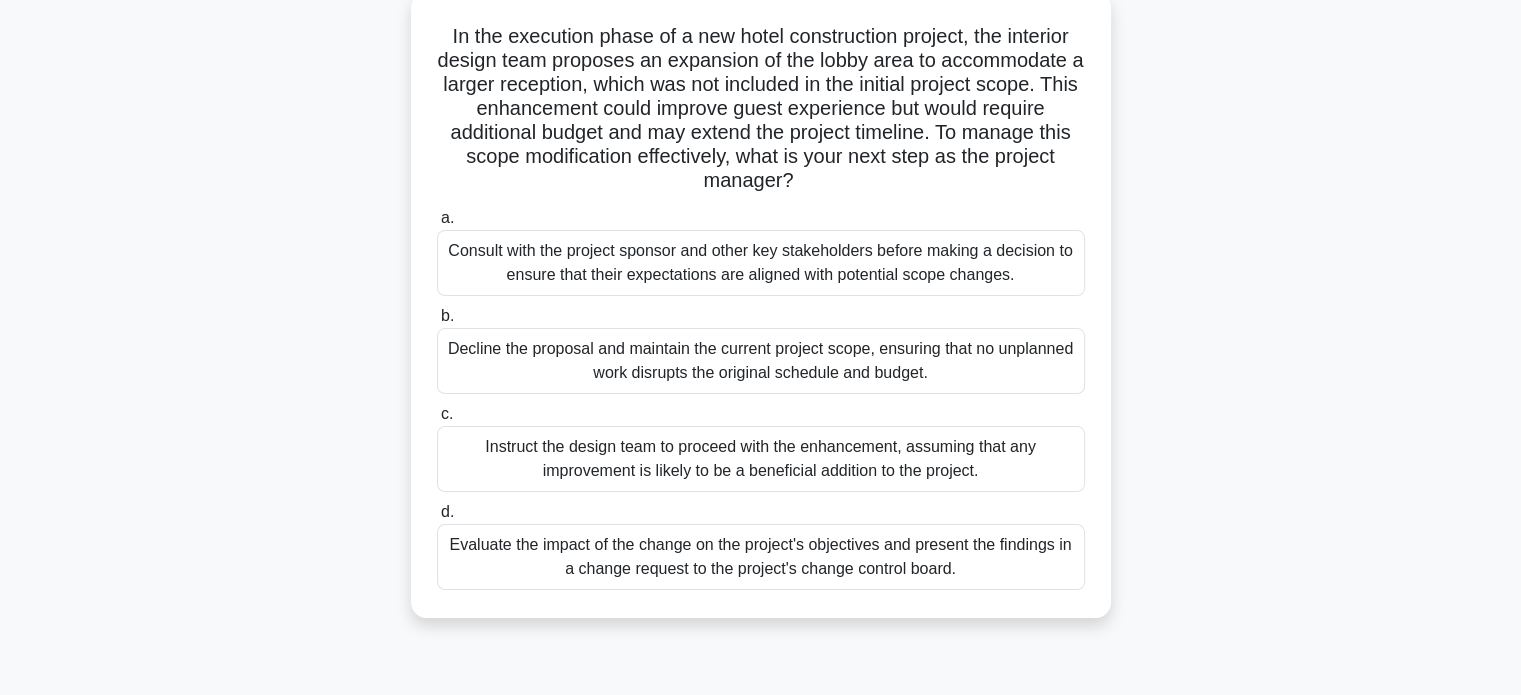 scroll, scrollTop: 200, scrollLeft: 0, axis: vertical 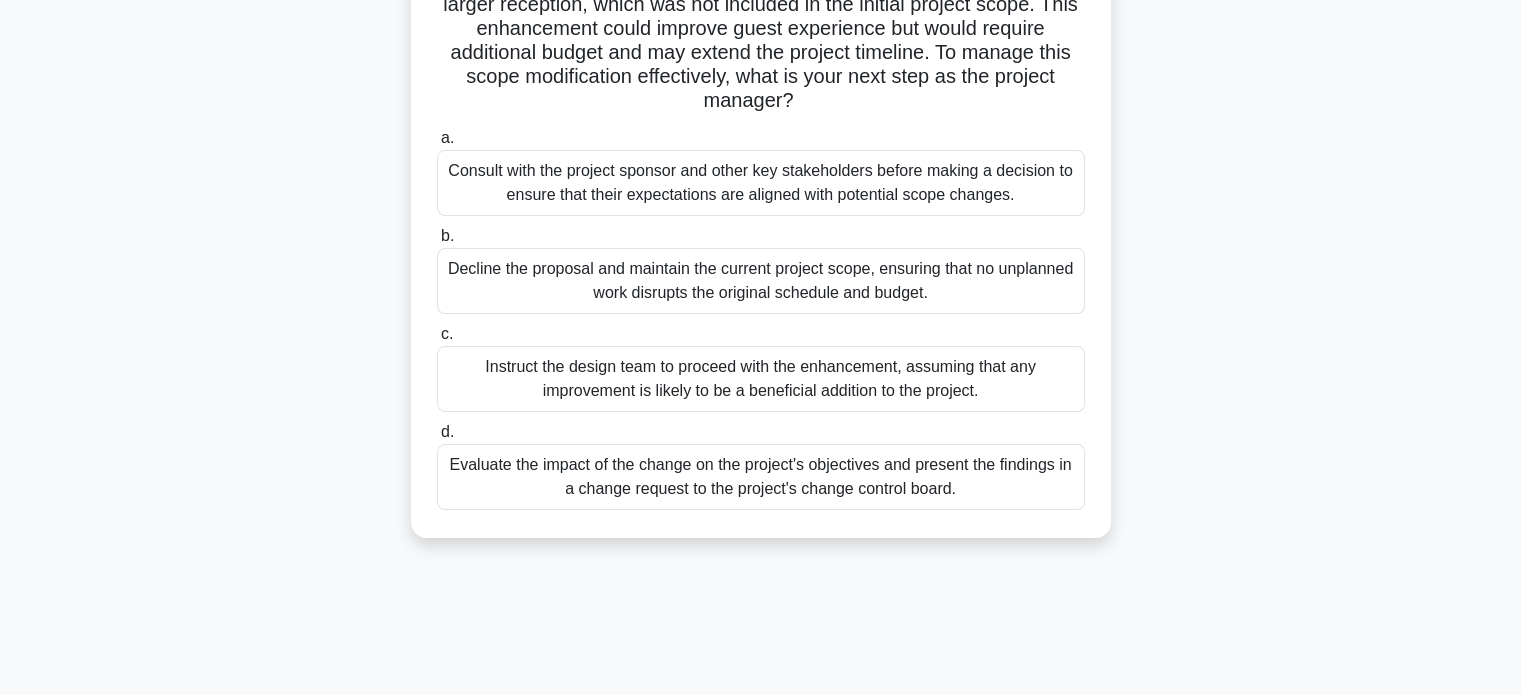click on "Consult with the project sponsor and other key stakeholders before making a decision to ensure that their expectations are aligned with potential scope changes." at bounding box center (761, 183) 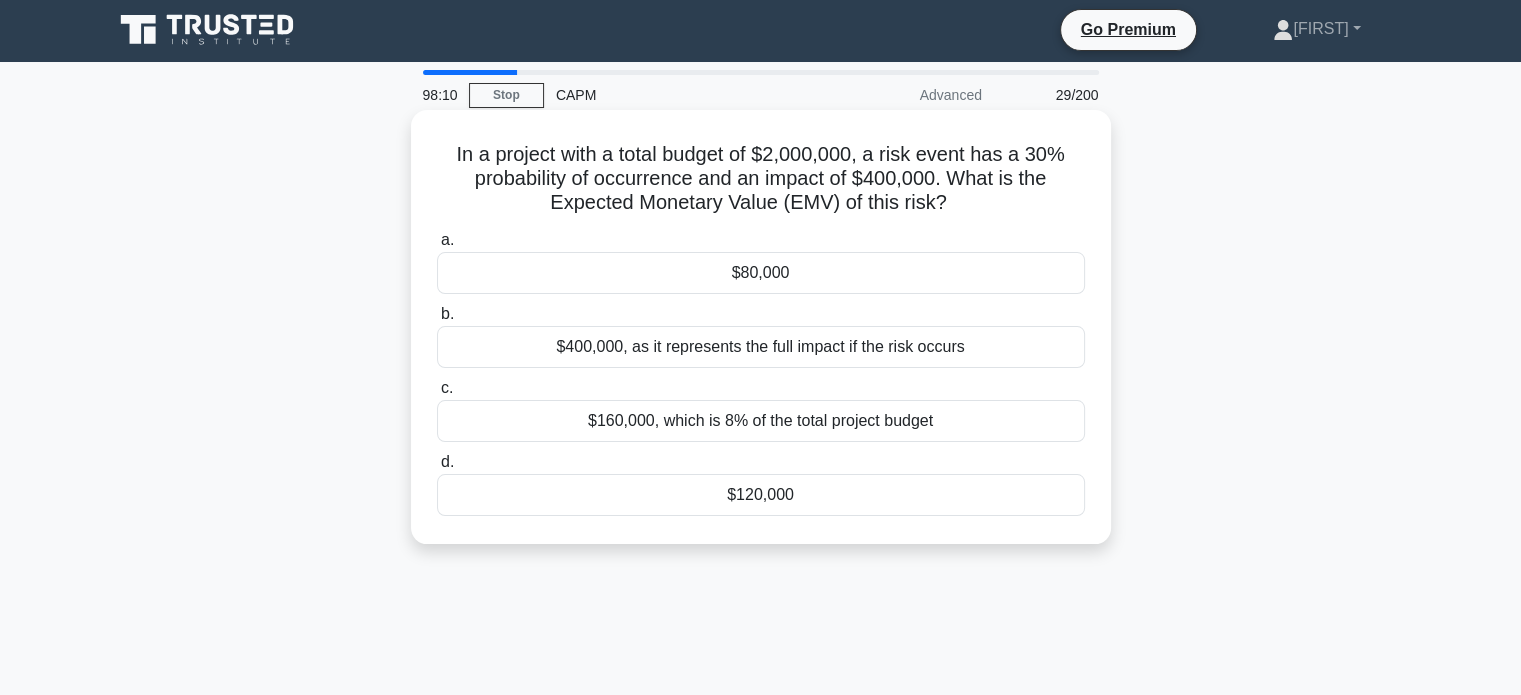 scroll, scrollTop: 0, scrollLeft: 0, axis: both 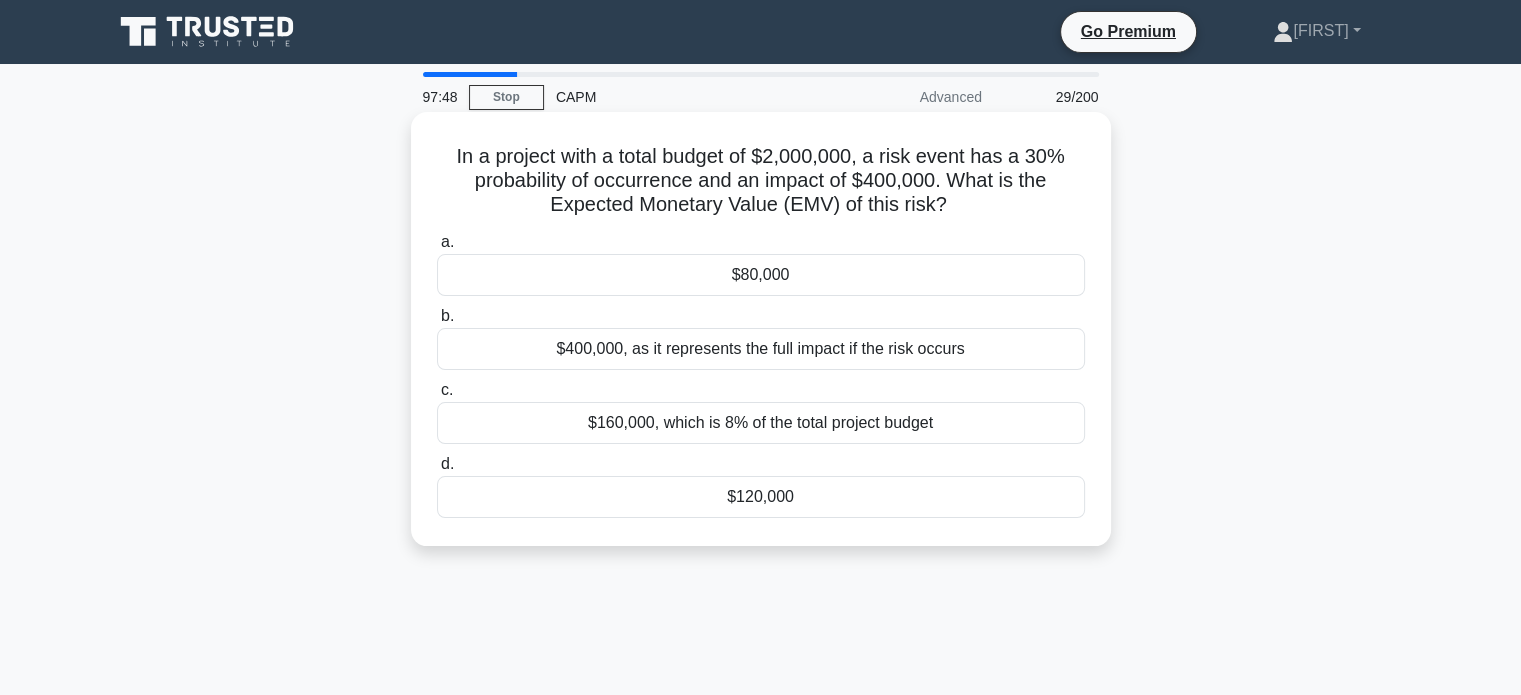 click on "$120,000" at bounding box center (761, 497) 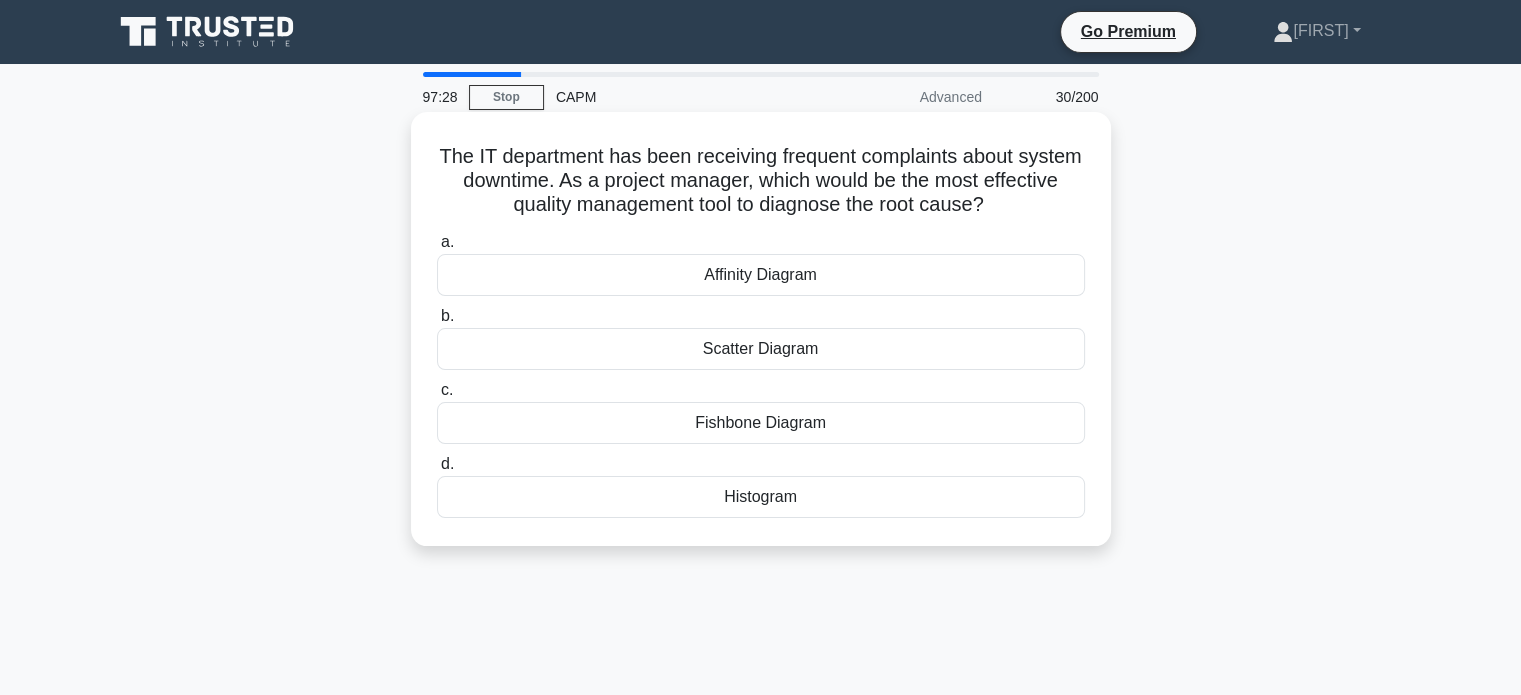 click on "Affinity Diagram" at bounding box center [761, 275] 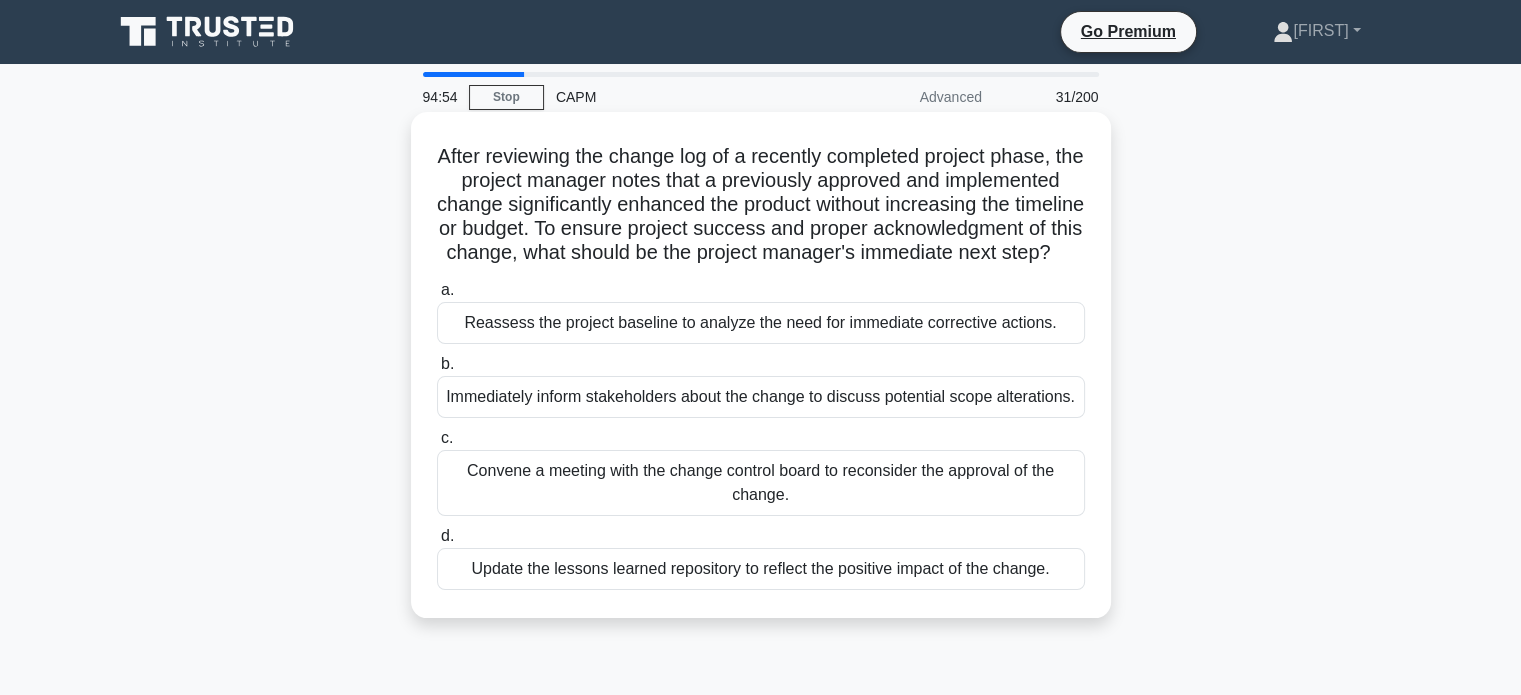 click on "Update the lessons learned repository to reflect the positive impact of the change." at bounding box center (761, 569) 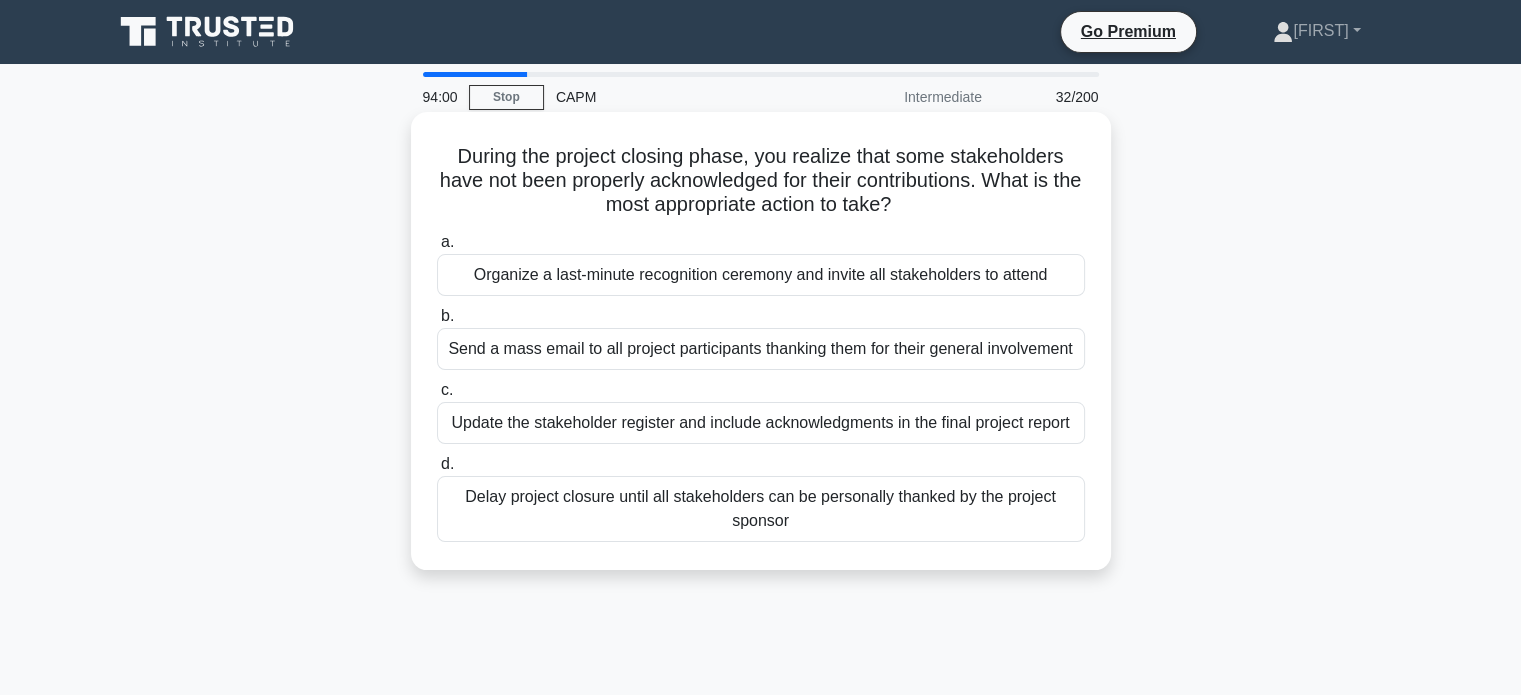 click on "Send a mass email to all project participants thanking them for their general involvement" at bounding box center [761, 349] 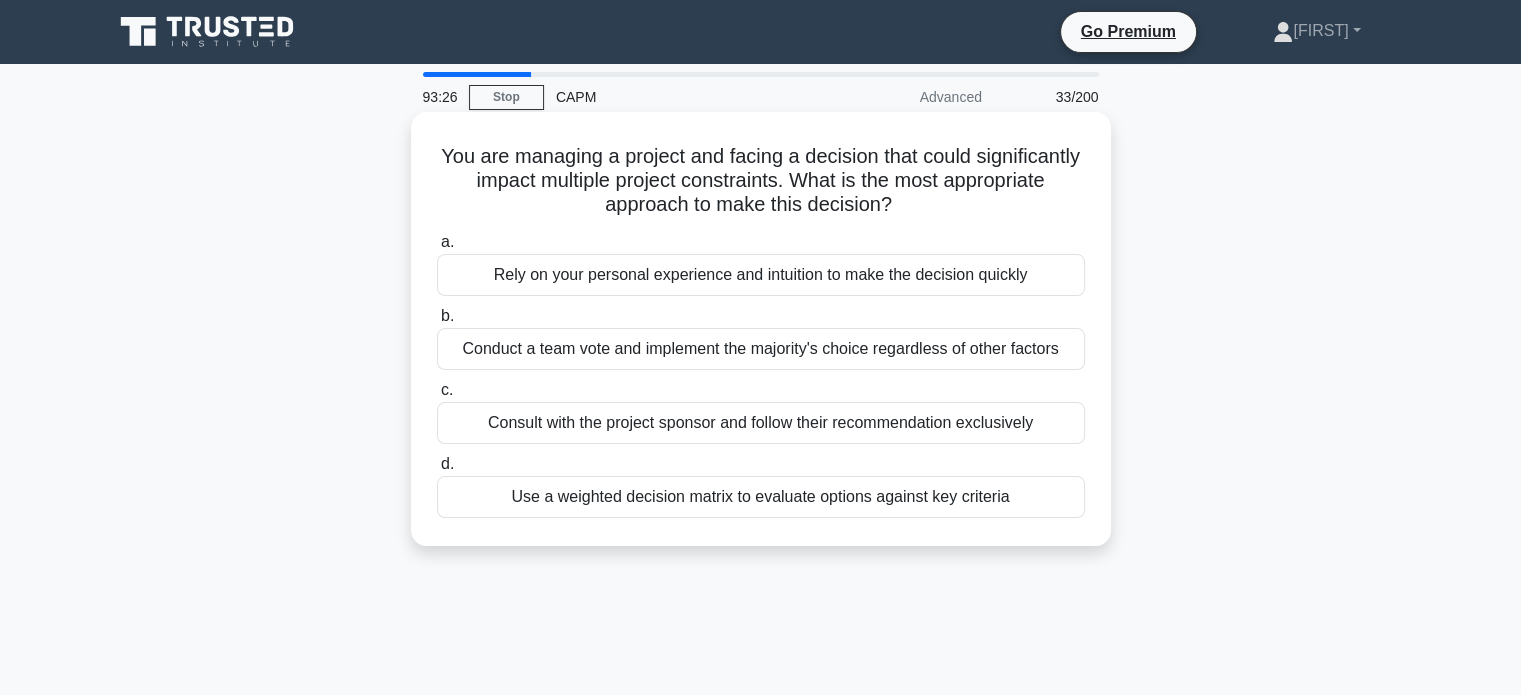 click on "Use a weighted decision matrix to evaluate options against key criteria" at bounding box center [761, 497] 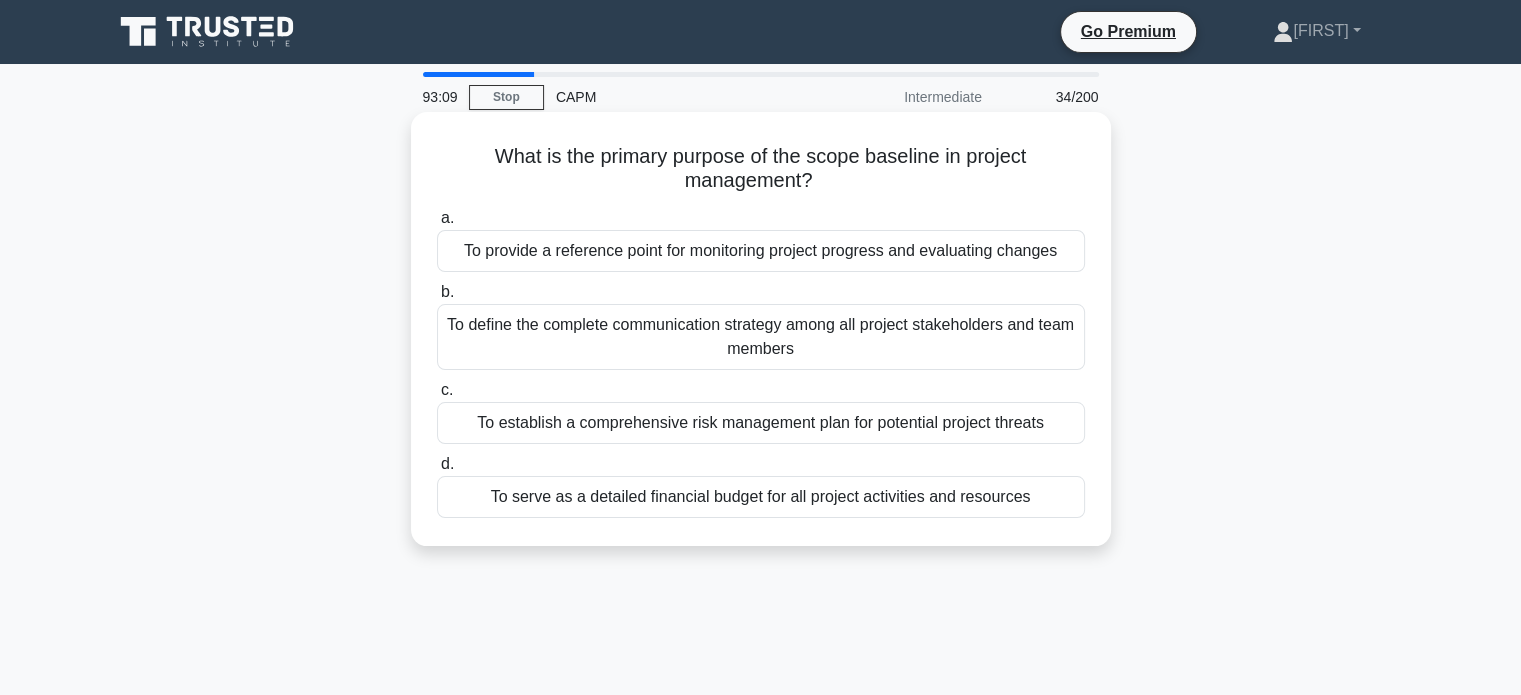 click on "To provide a reference point for monitoring project progress and evaluating changes" at bounding box center (761, 251) 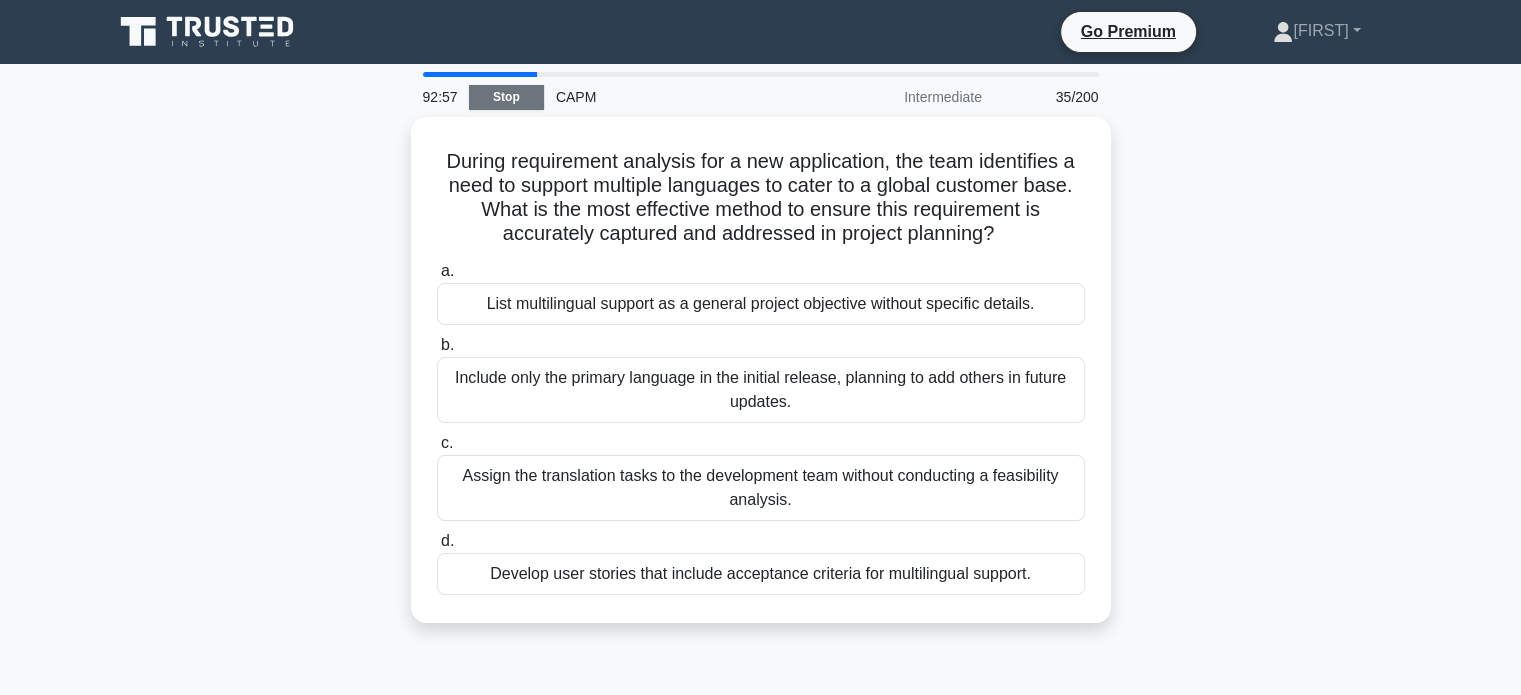 click on "Stop" at bounding box center (506, 97) 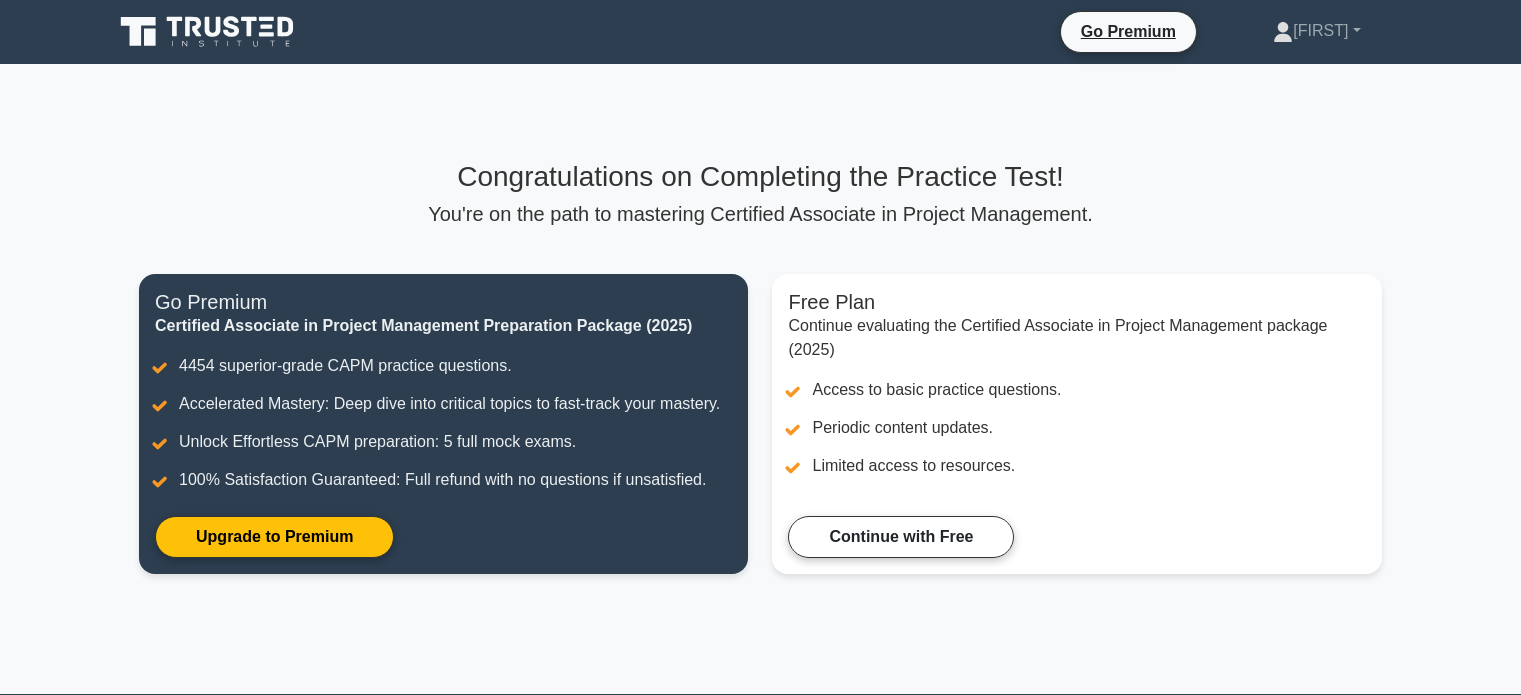 scroll, scrollTop: 0, scrollLeft: 0, axis: both 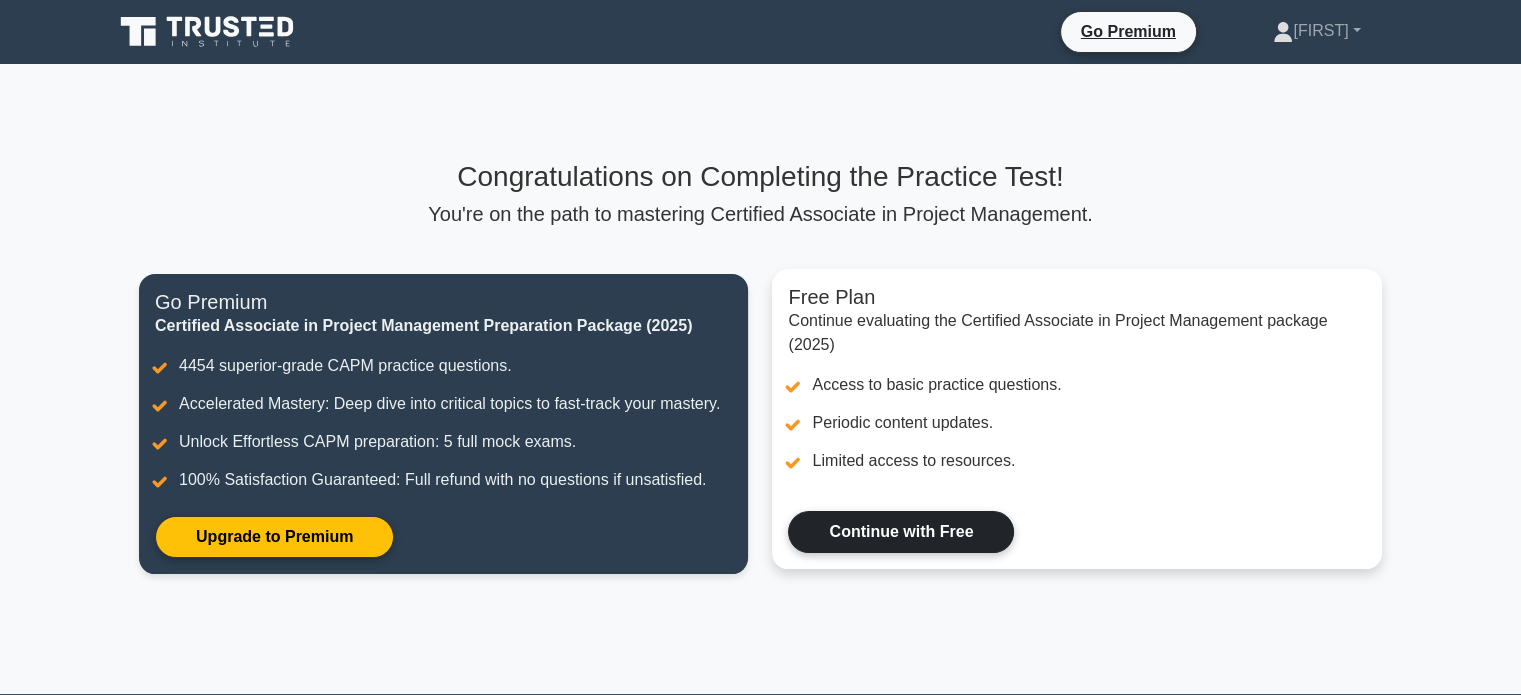 click on "Continue with Free" at bounding box center [901, 532] 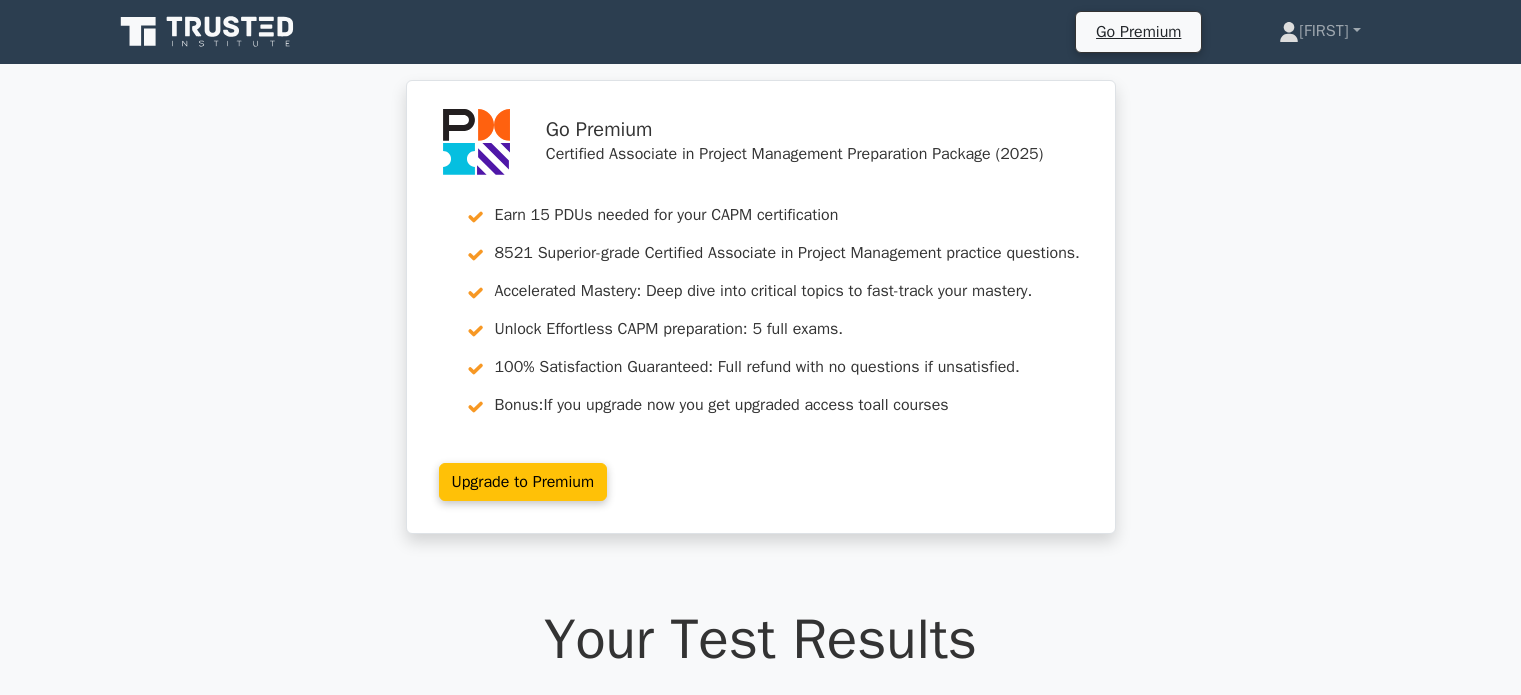 scroll, scrollTop: 0, scrollLeft: 0, axis: both 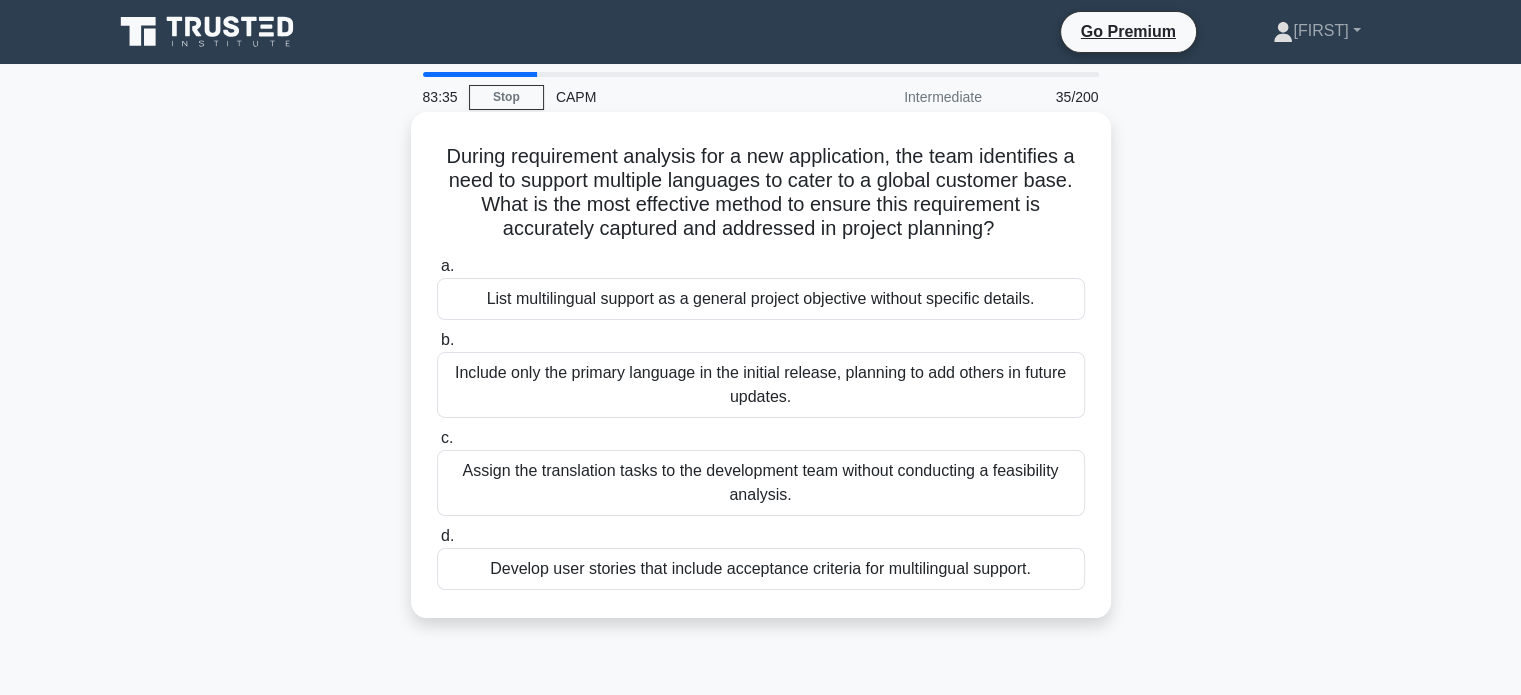 click on "List multilingual support as a general project objective without specific details." at bounding box center [761, 299] 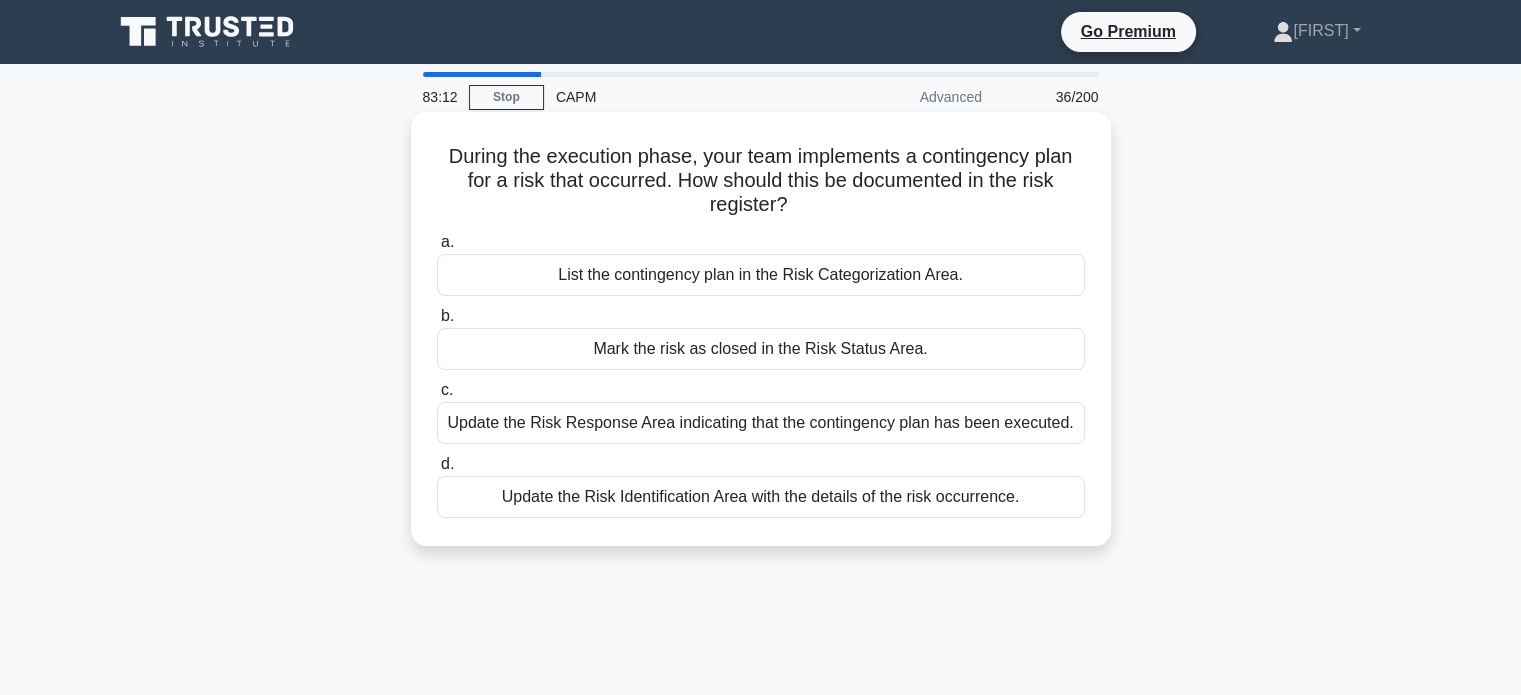 click on "Update the Risk Identification Area with the details of the risk occurrence." at bounding box center (761, 497) 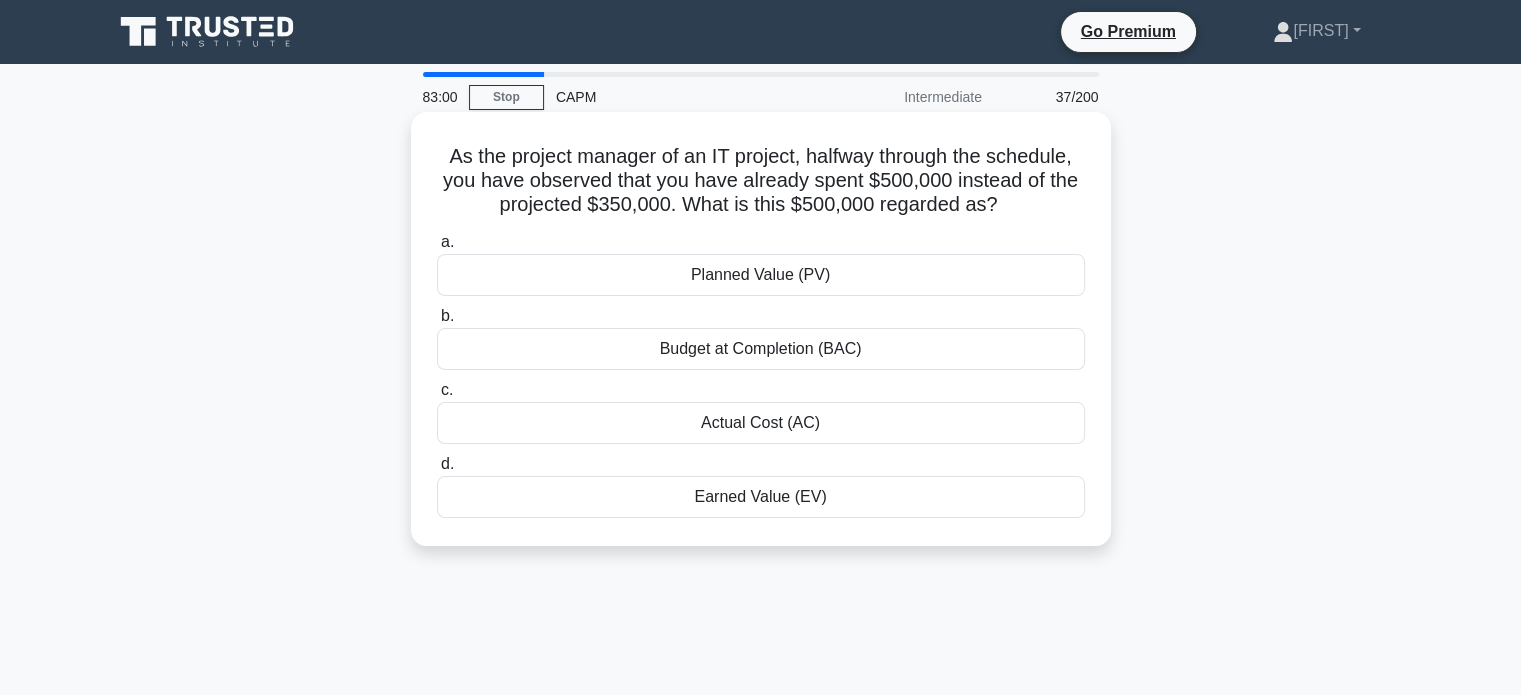 click on "Actual Cost (AC)" at bounding box center (761, 423) 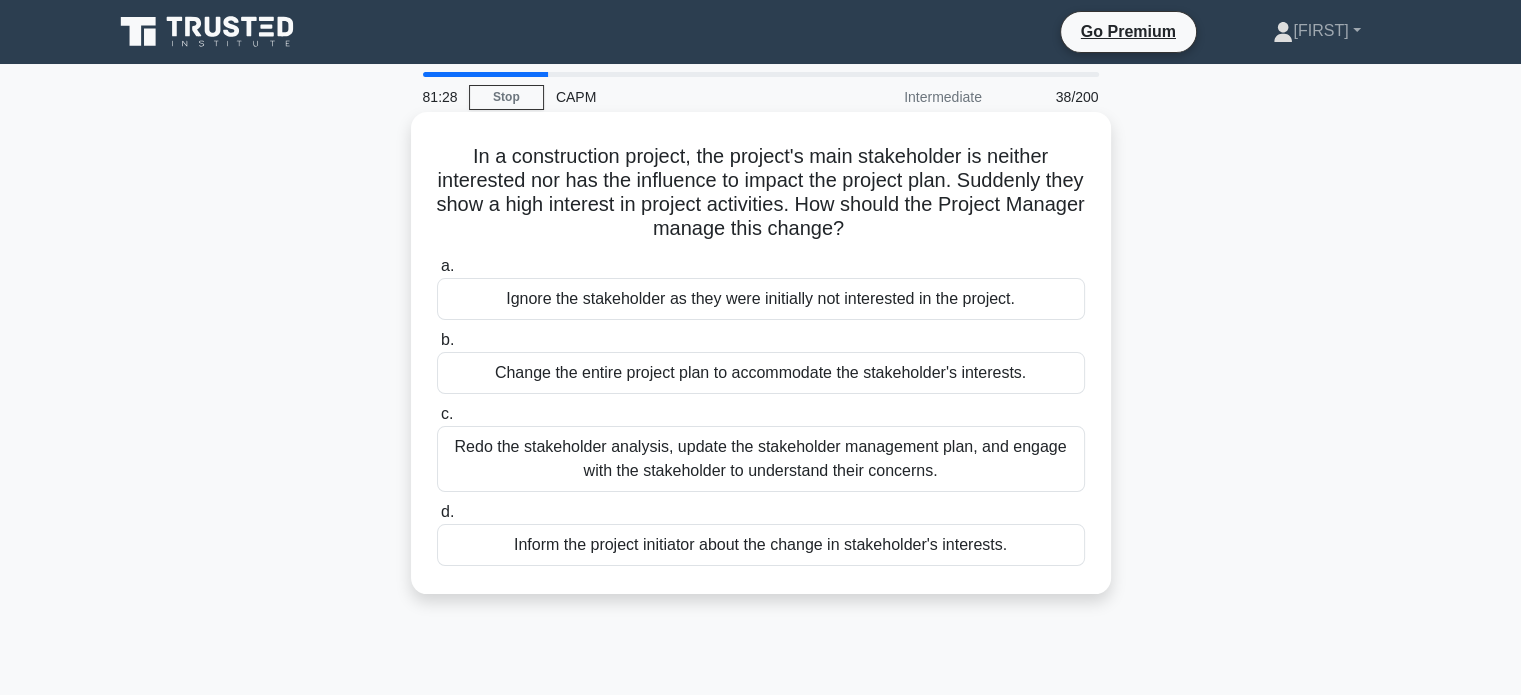 click on "Redo the stakeholder analysis, update the stakeholder management plan, and engage with the stakeholder to understand their concerns." at bounding box center [761, 459] 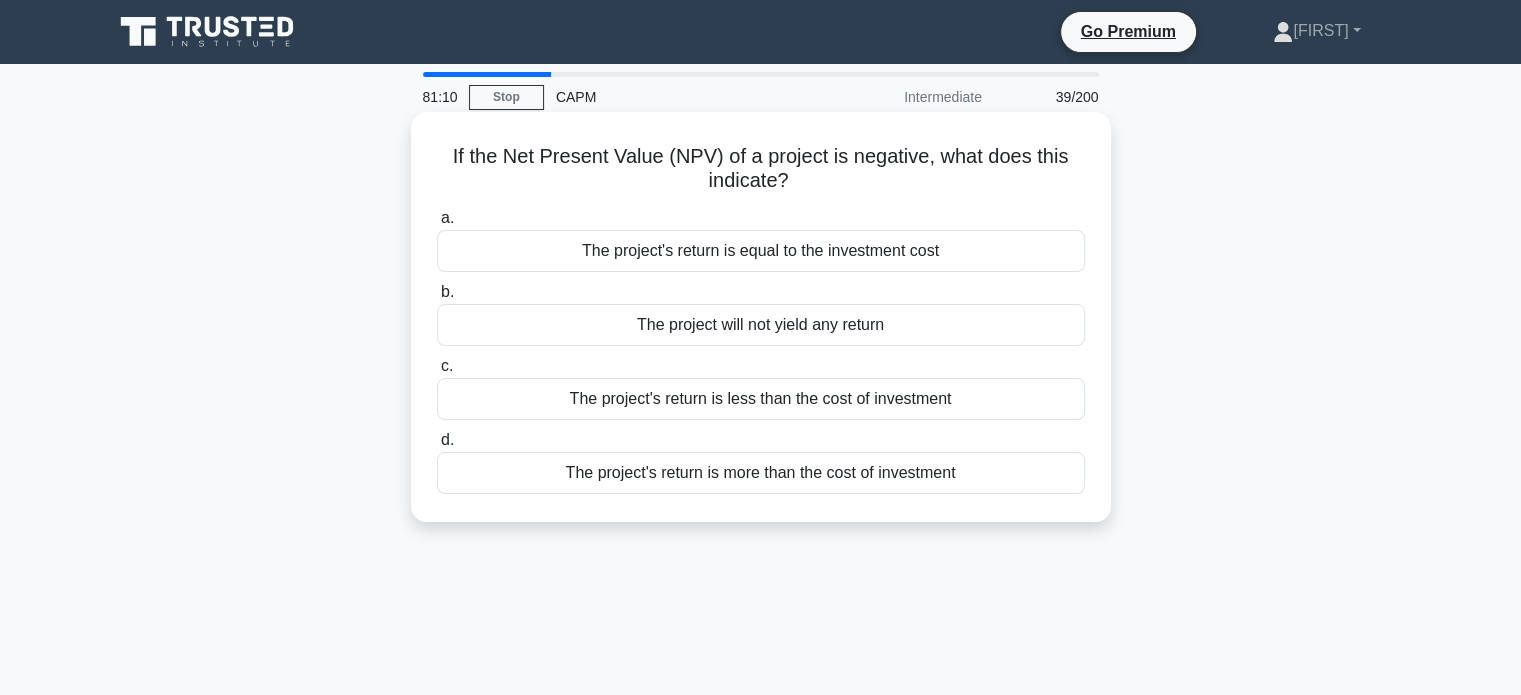 click on "The project's return is less than the cost of investment" at bounding box center [761, 399] 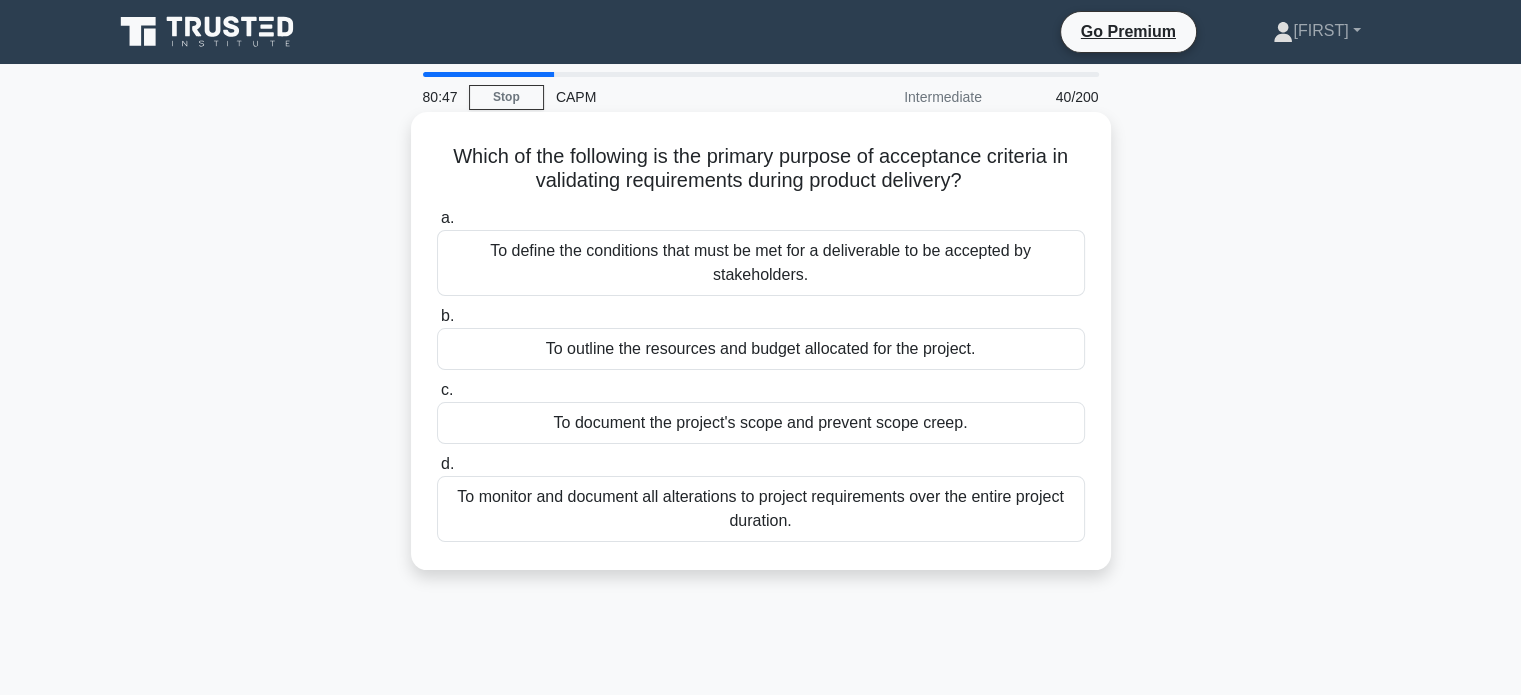 click on "To define the conditions that must be met for a deliverable to be accepted by stakeholders." at bounding box center (761, 263) 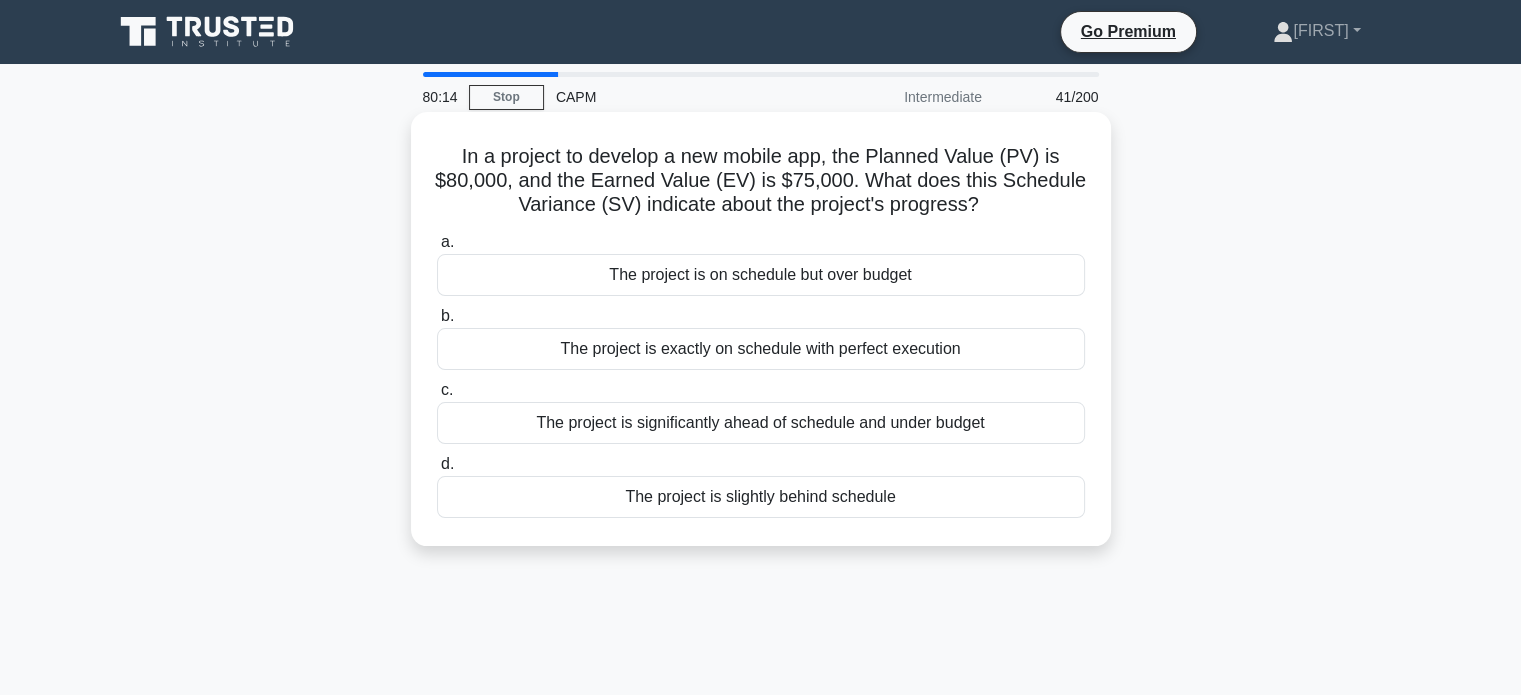 click on "The project is slightly behind schedule" at bounding box center [761, 497] 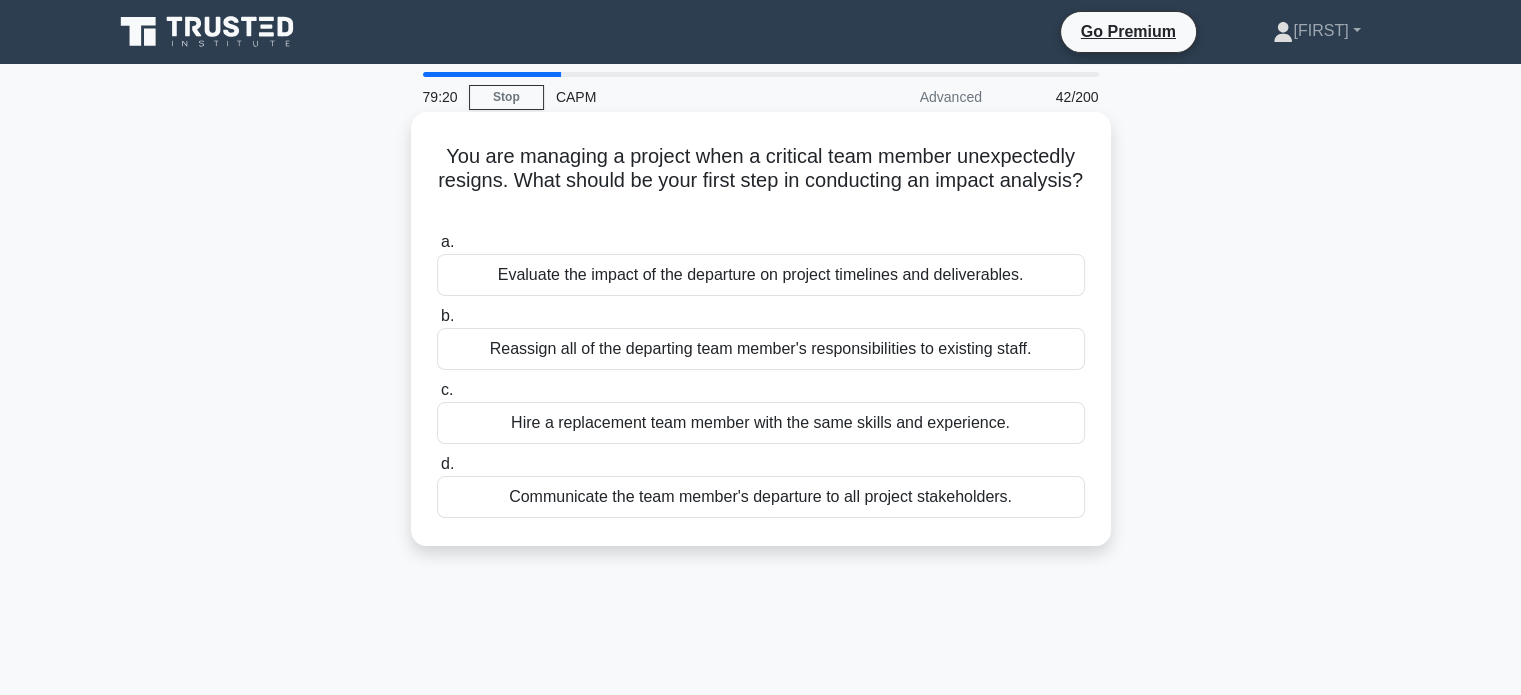 click on "Communicate the team member's departure to all project stakeholders." at bounding box center (761, 497) 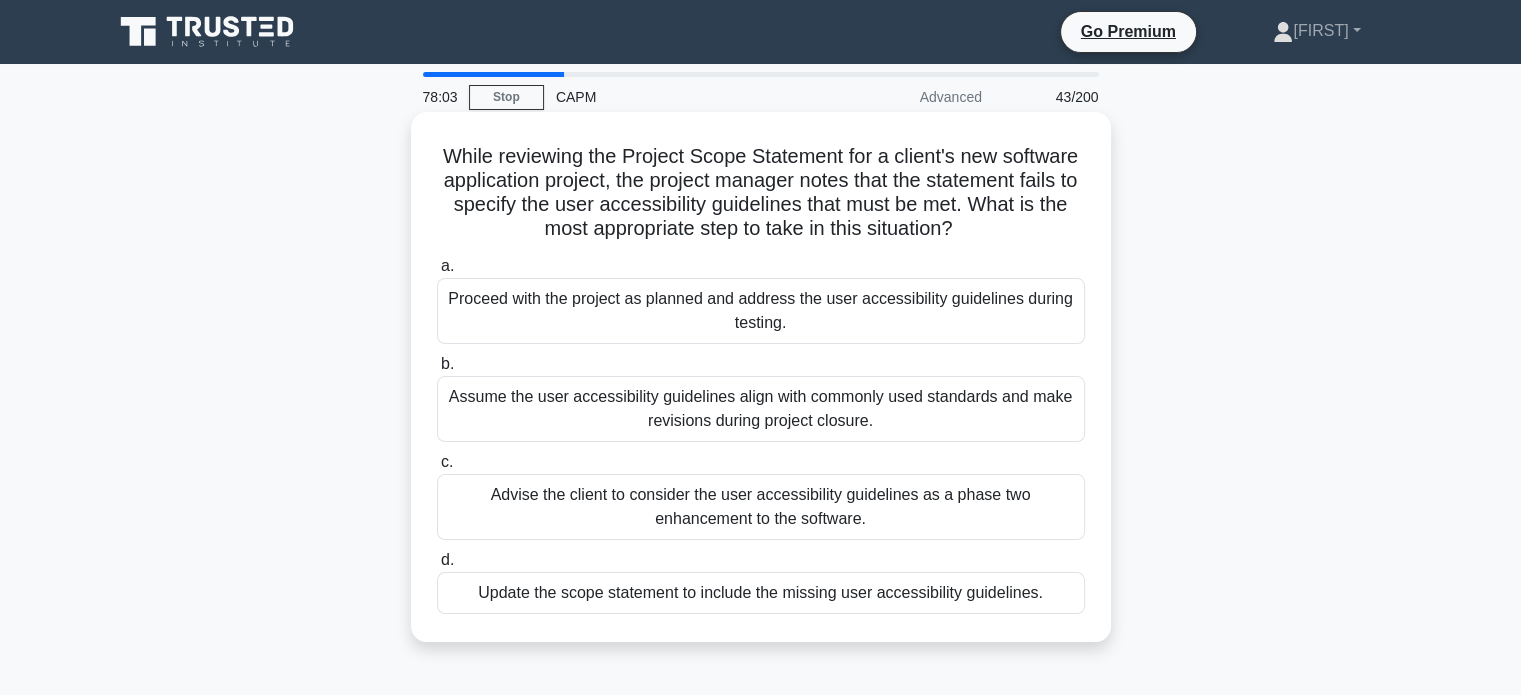 click on "Update the scope statement to include the missing user accessibility guidelines." at bounding box center (761, 593) 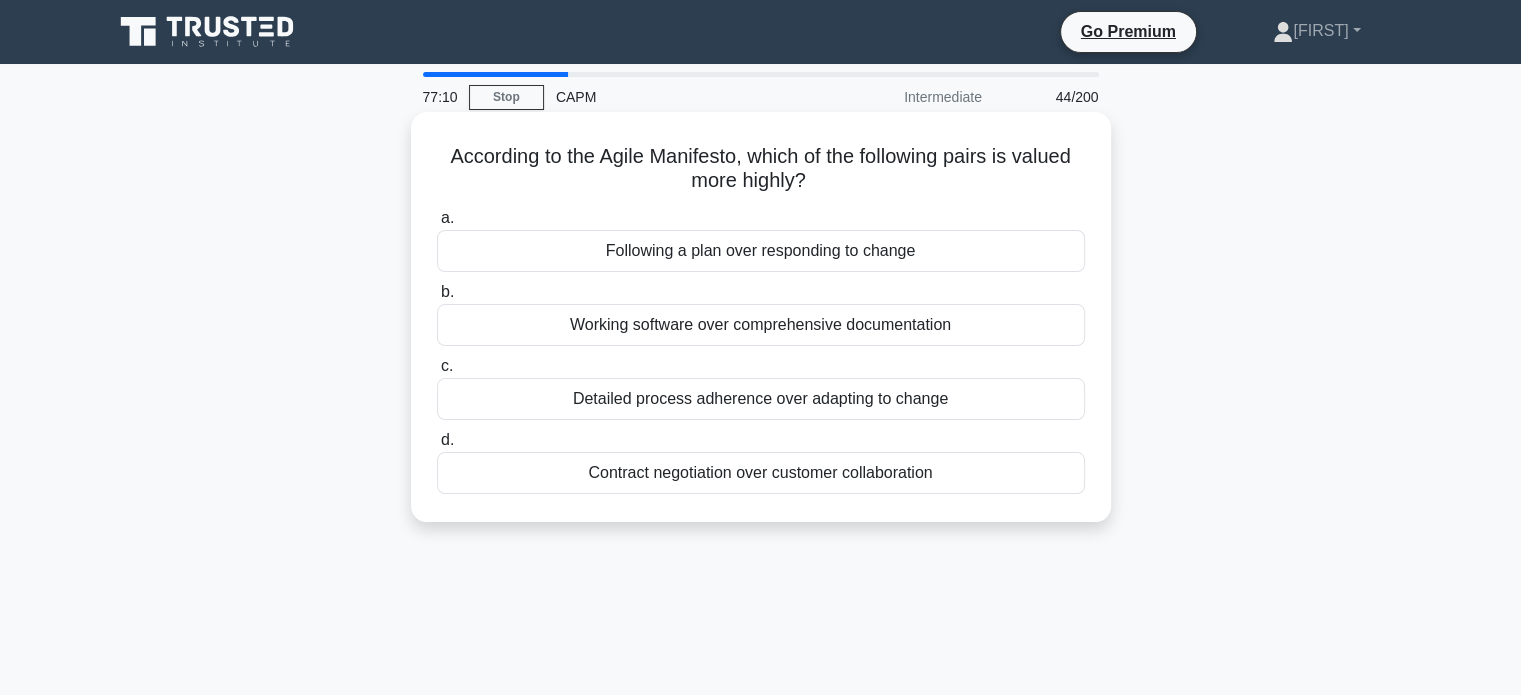 click on "Working software over comprehensive documentation" at bounding box center (761, 325) 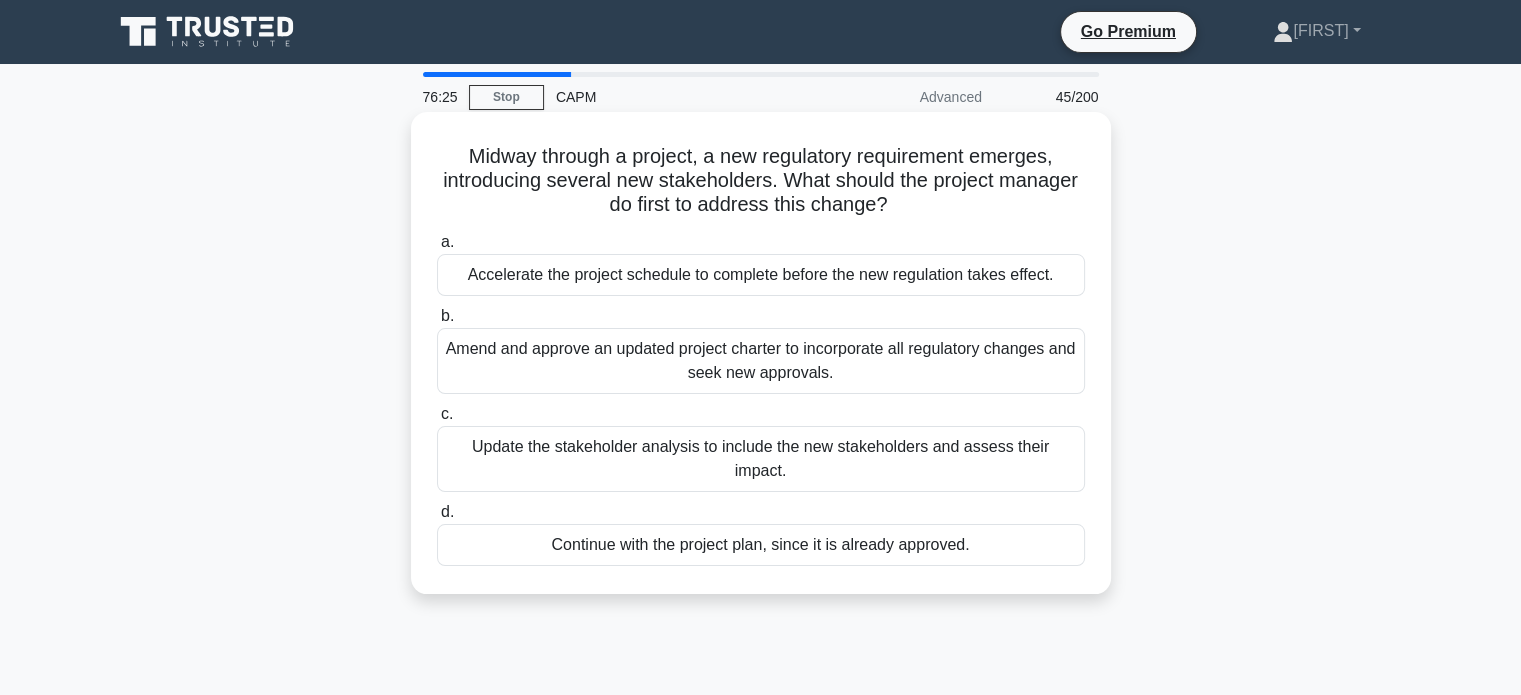 click on "Amend and approve an updated project charter to incorporate all regulatory changes and seek new approvals." at bounding box center (761, 361) 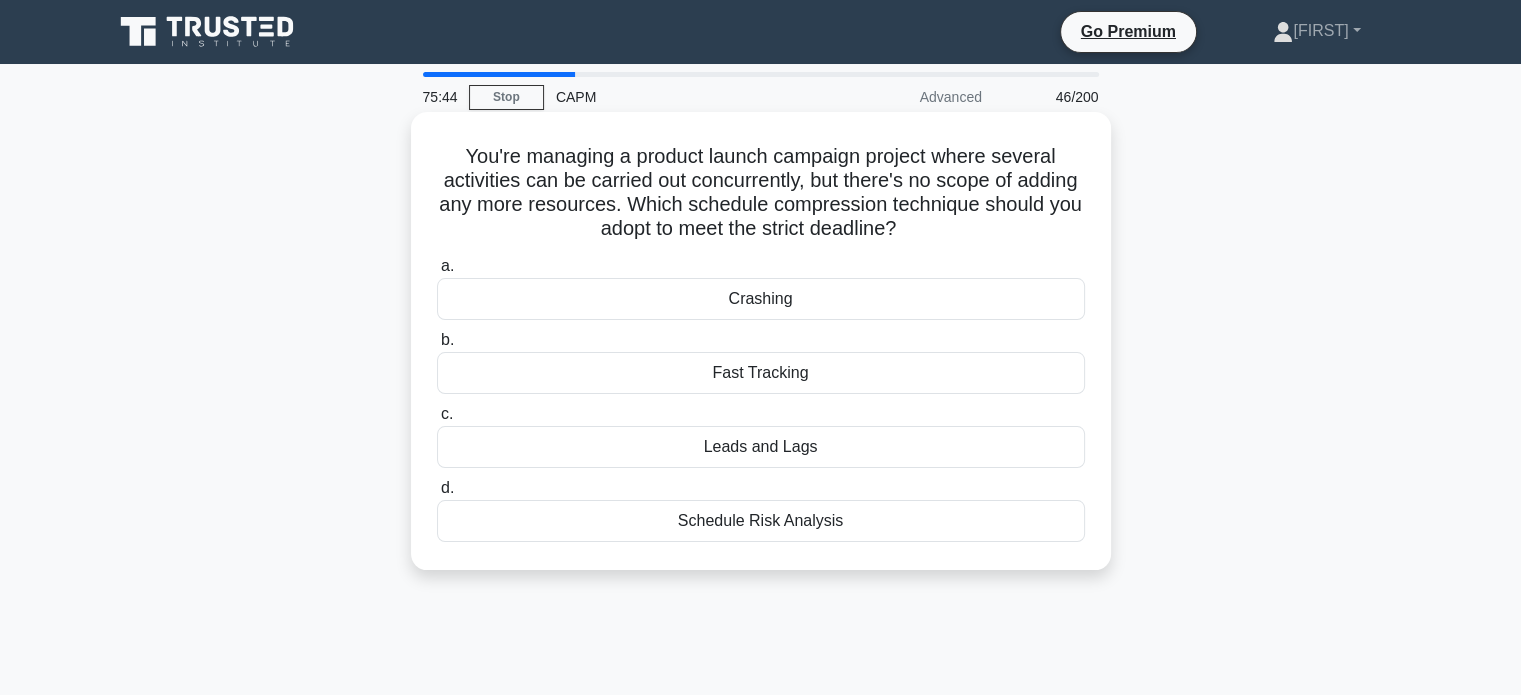 click on "Schedule Risk Analysis" at bounding box center [761, 521] 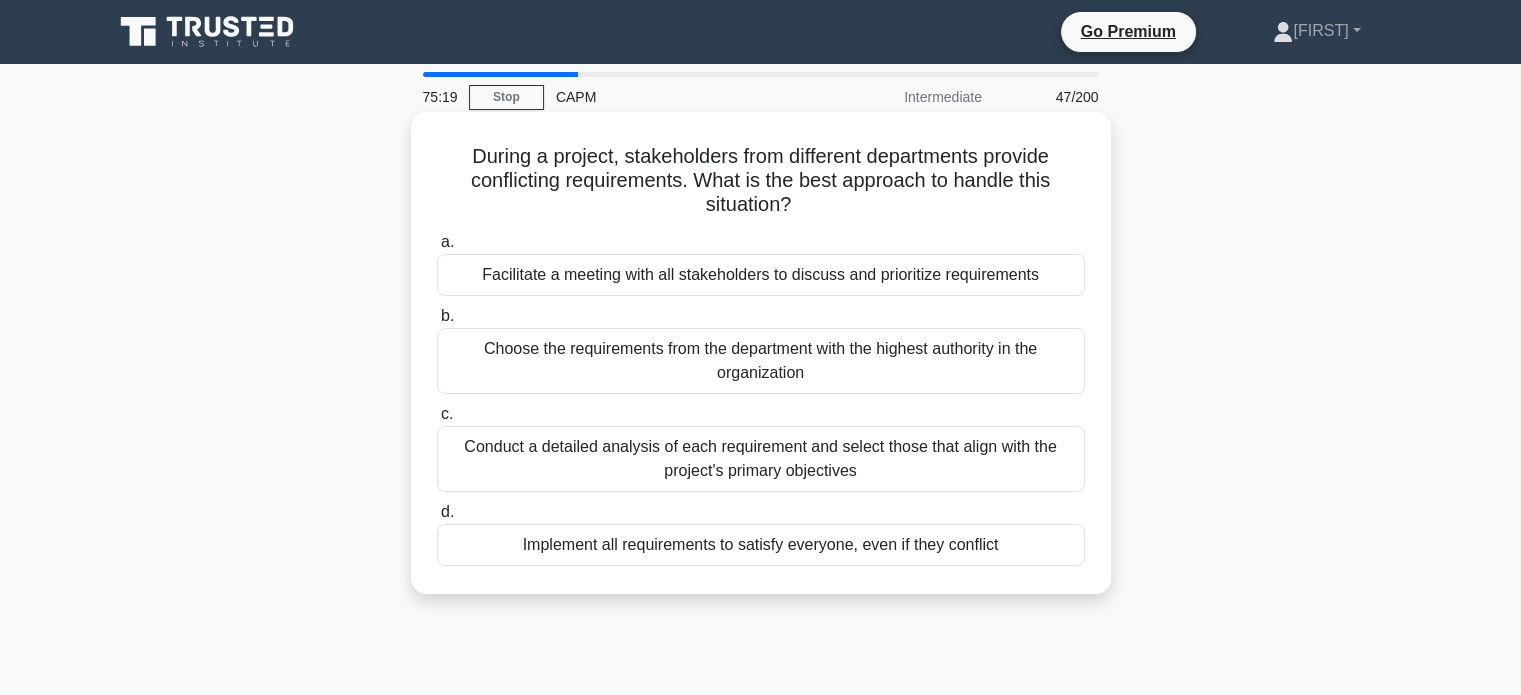 click on "Conduct a detailed analysis of each requirement and select those that align with the project's primary objectives" at bounding box center [761, 459] 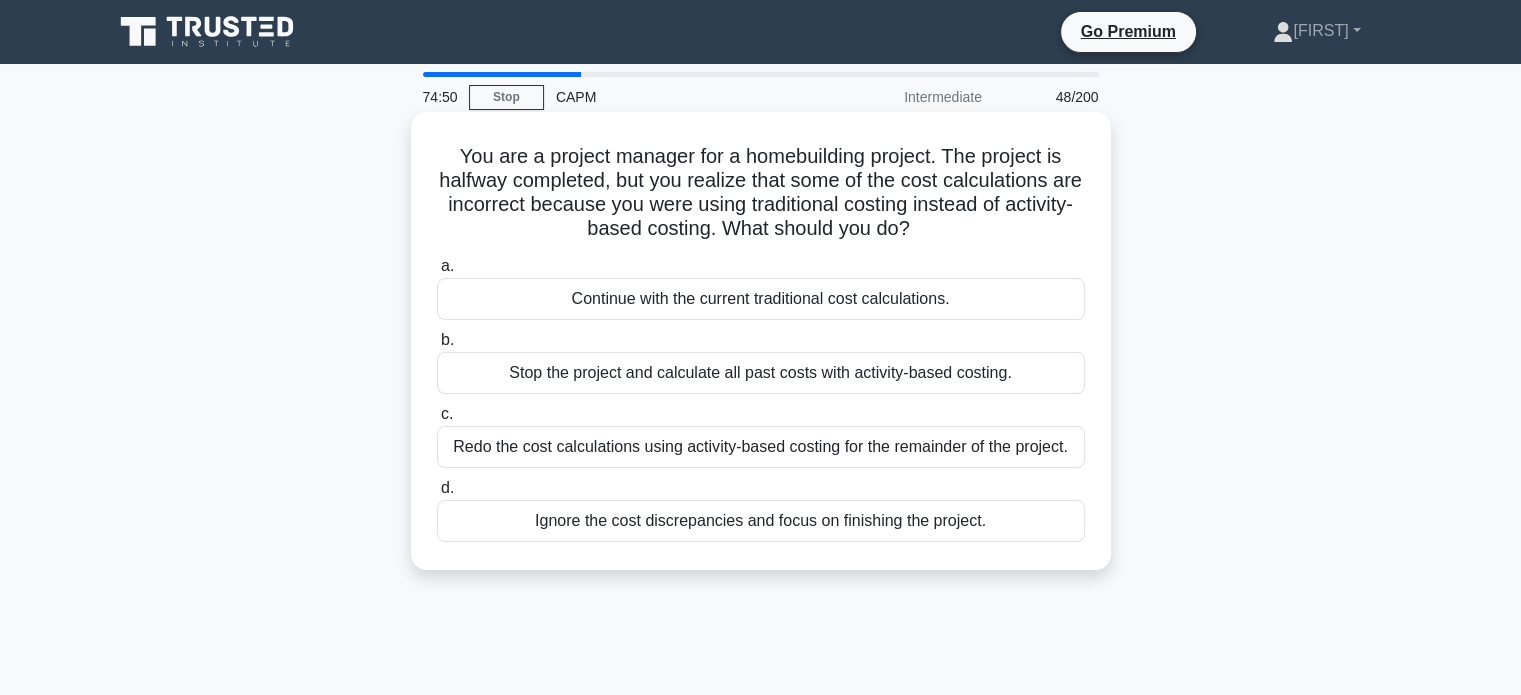 click on "Redo the cost calculations using activity-based costing for the remainder of the project." at bounding box center [761, 447] 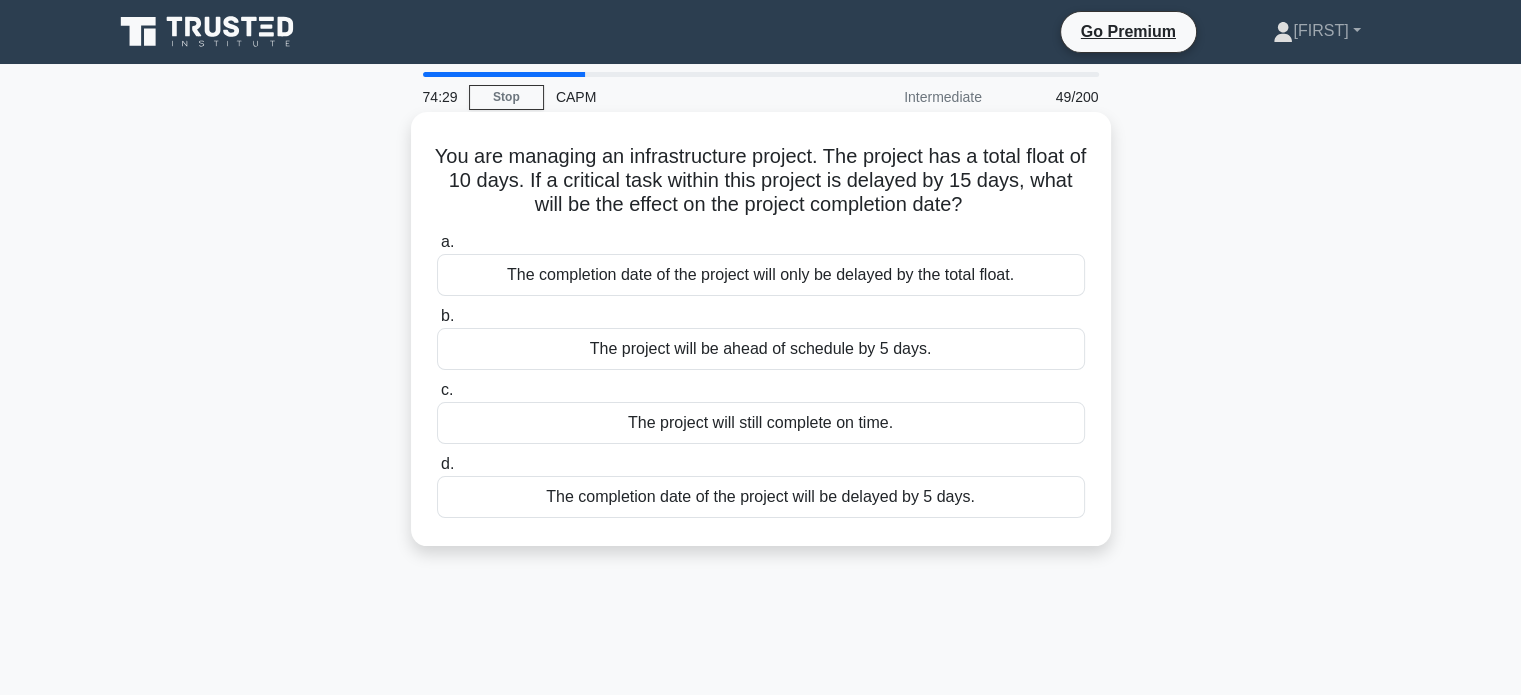 click on "The completion date of the project will be delayed by 5 days." at bounding box center [761, 497] 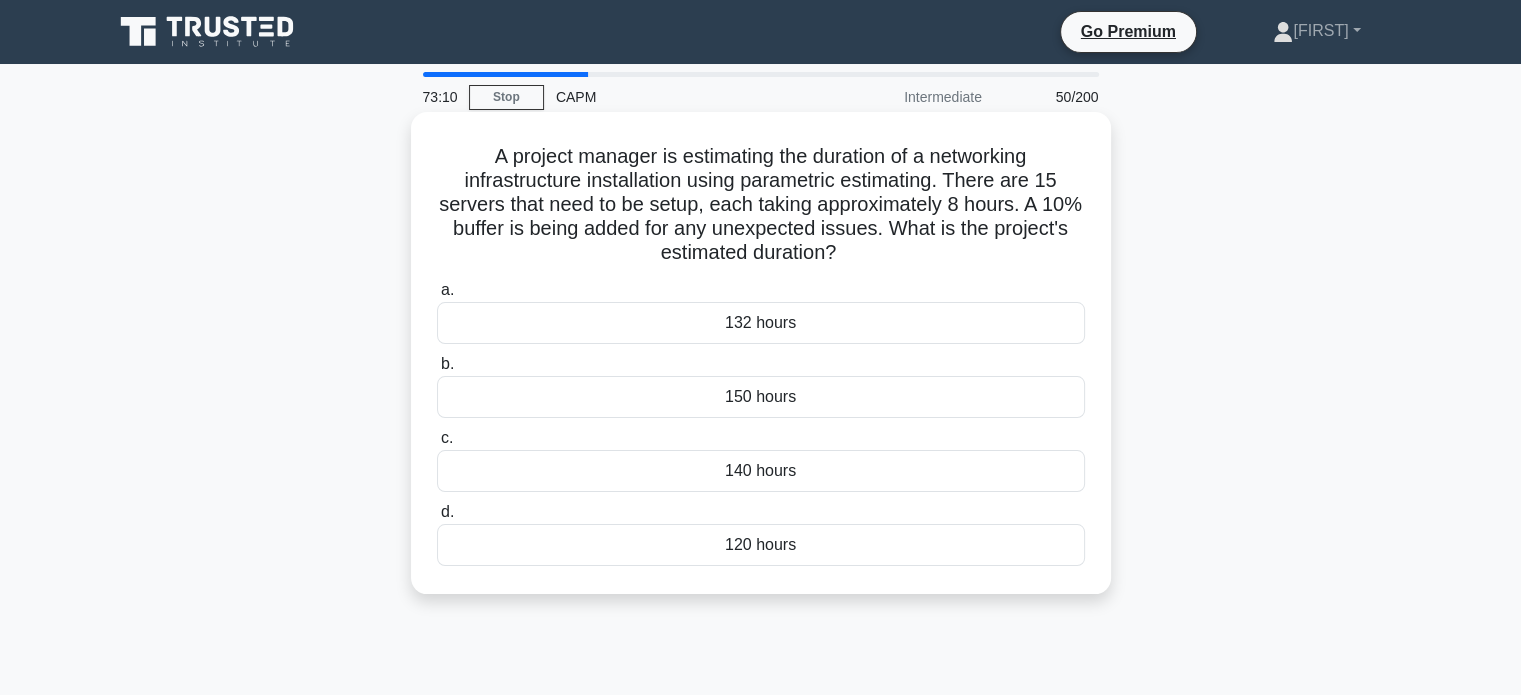 click on "132 hours" at bounding box center (761, 323) 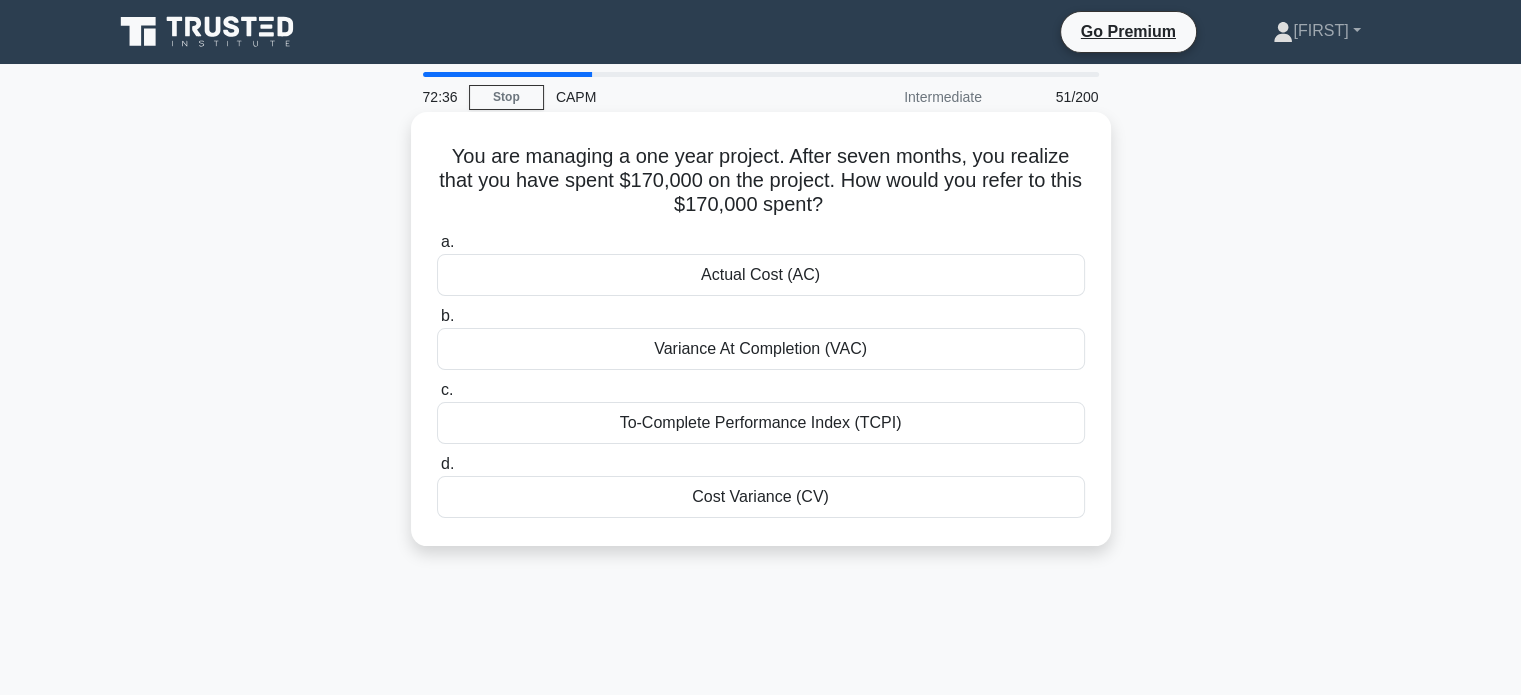 click on "Actual Cost (AC)" at bounding box center [761, 275] 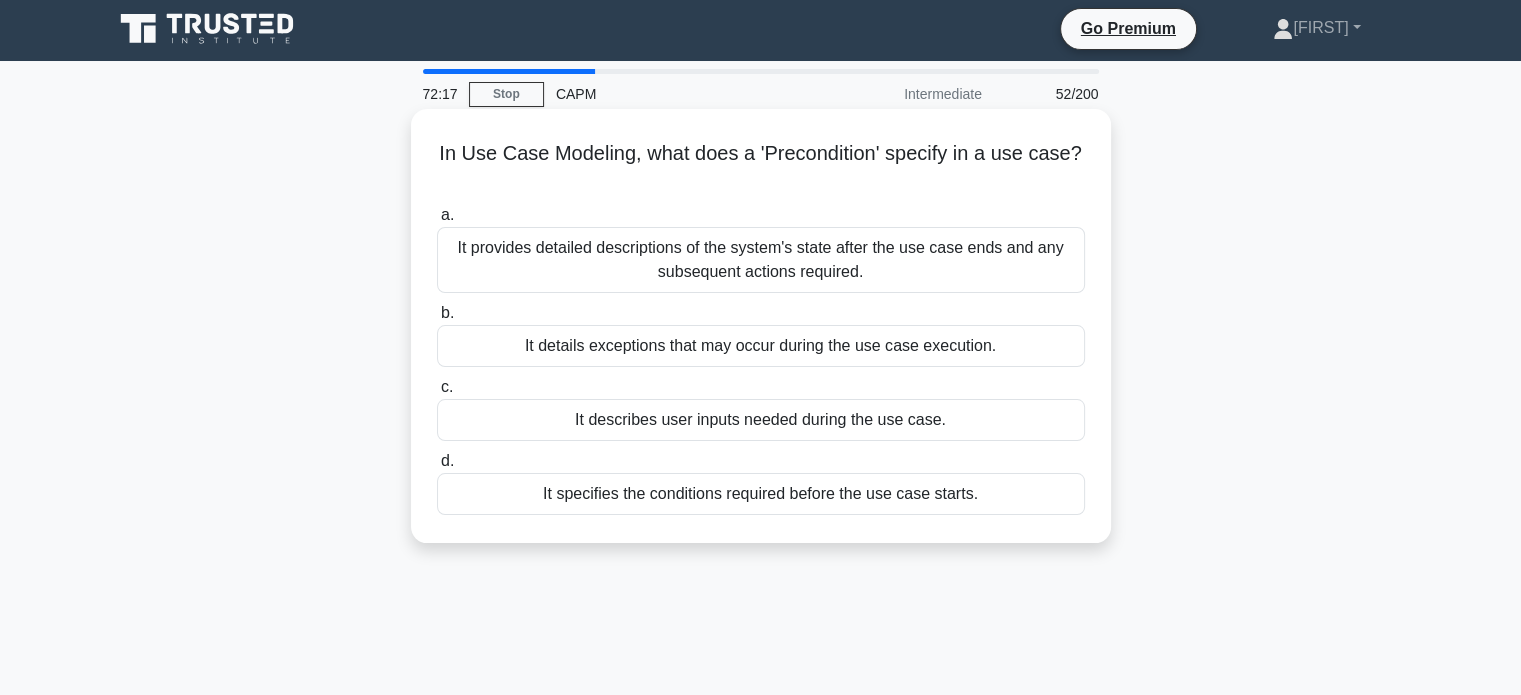 scroll, scrollTop: 0, scrollLeft: 0, axis: both 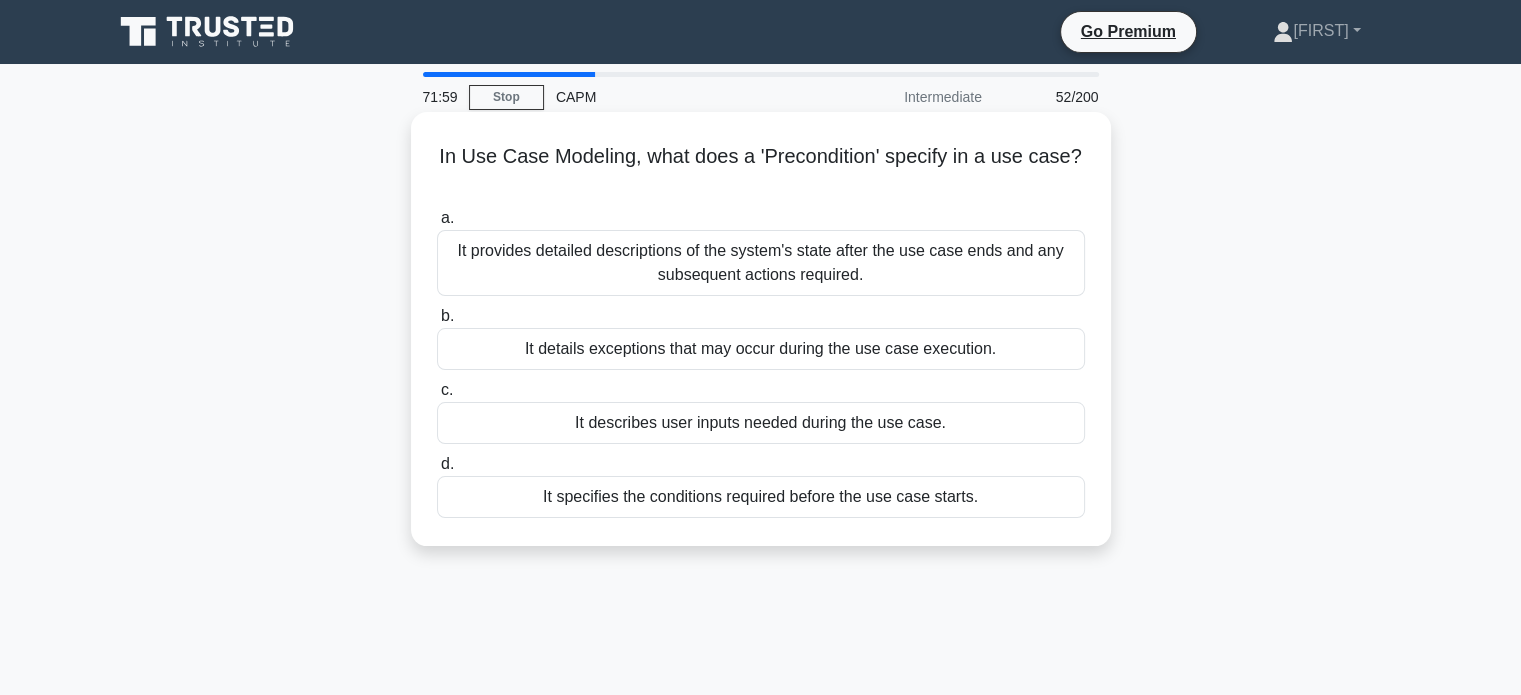click on "It specifies the conditions required before the use case starts." at bounding box center [761, 497] 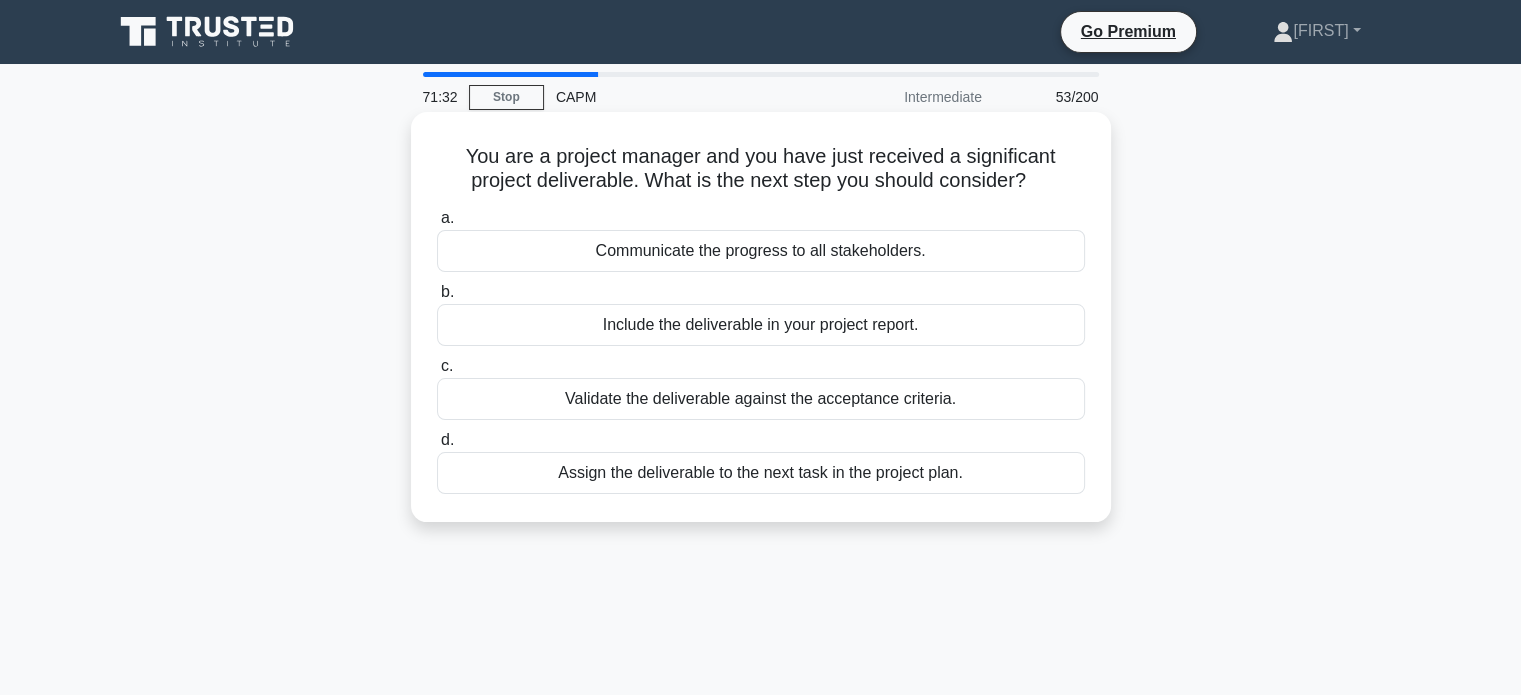 click on "Validate the deliverable against the acceptance criteria." at bounding box center (761, 399) 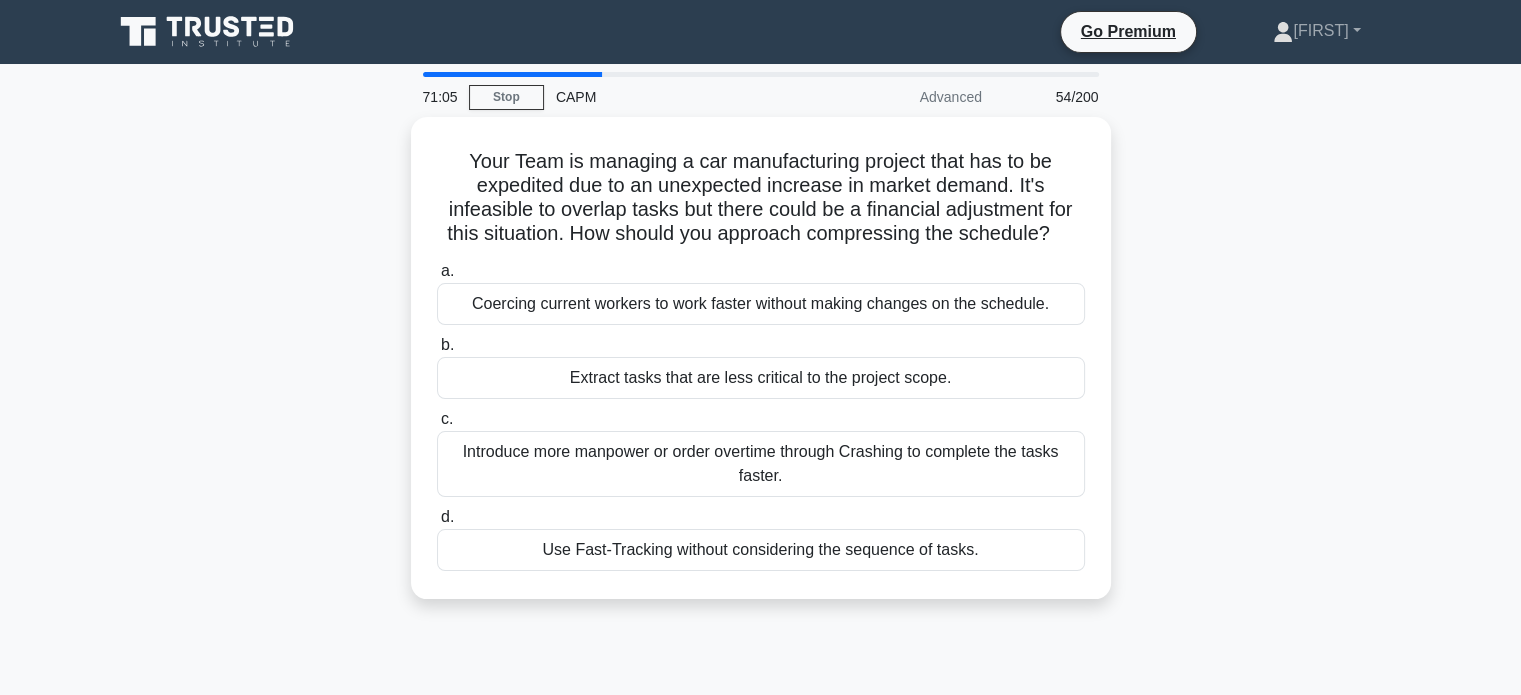 click on "CAPM" at bounding box center [681, 97] 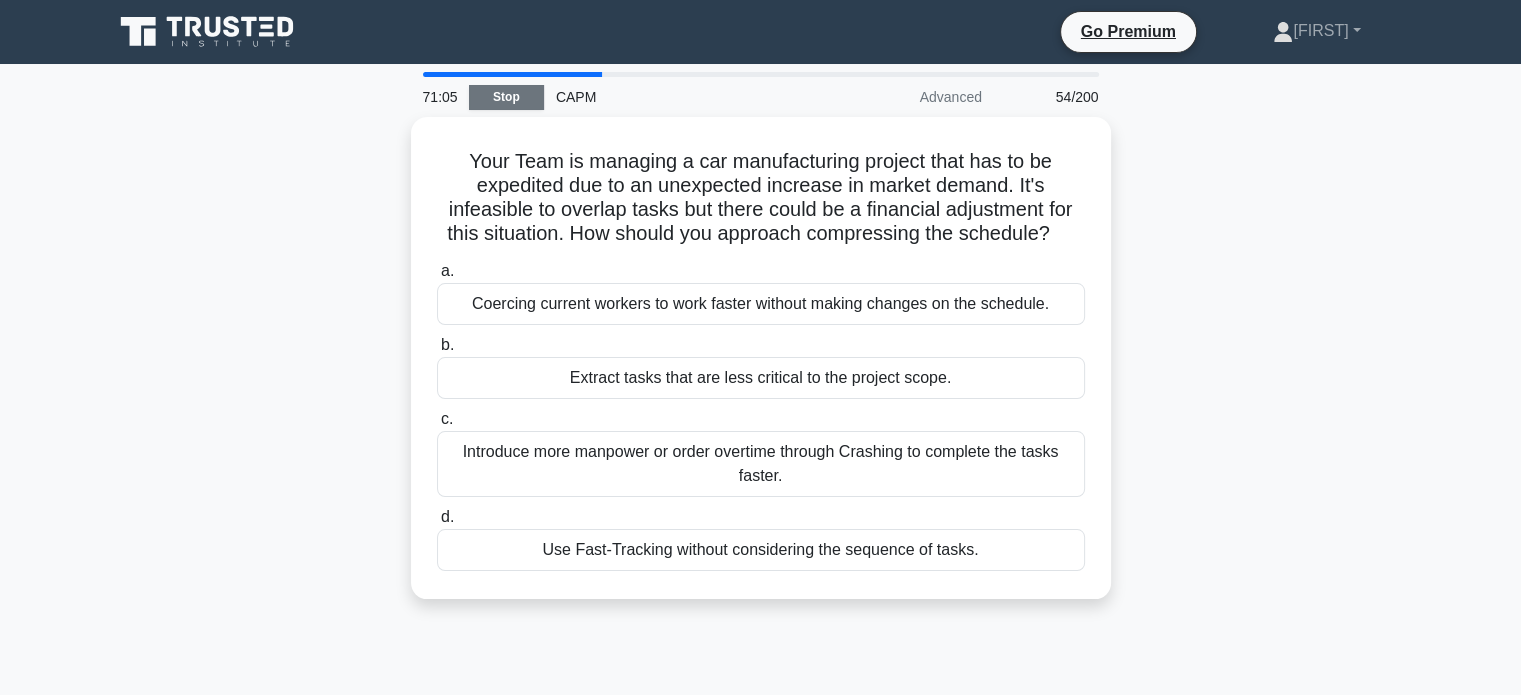 click on "Stop" at bounding box center [506, 97] 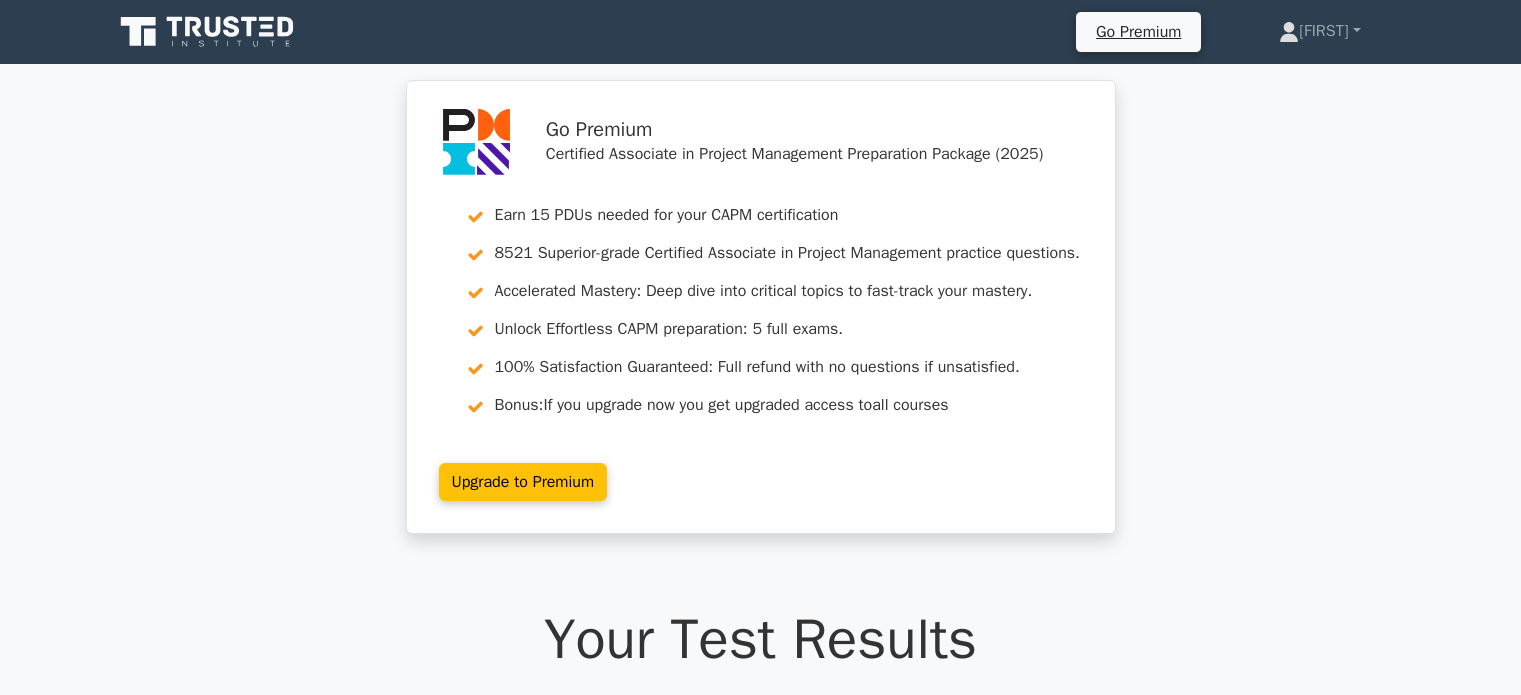 scroll, scrollTop: 0, scrollLeft: 0, axis: both 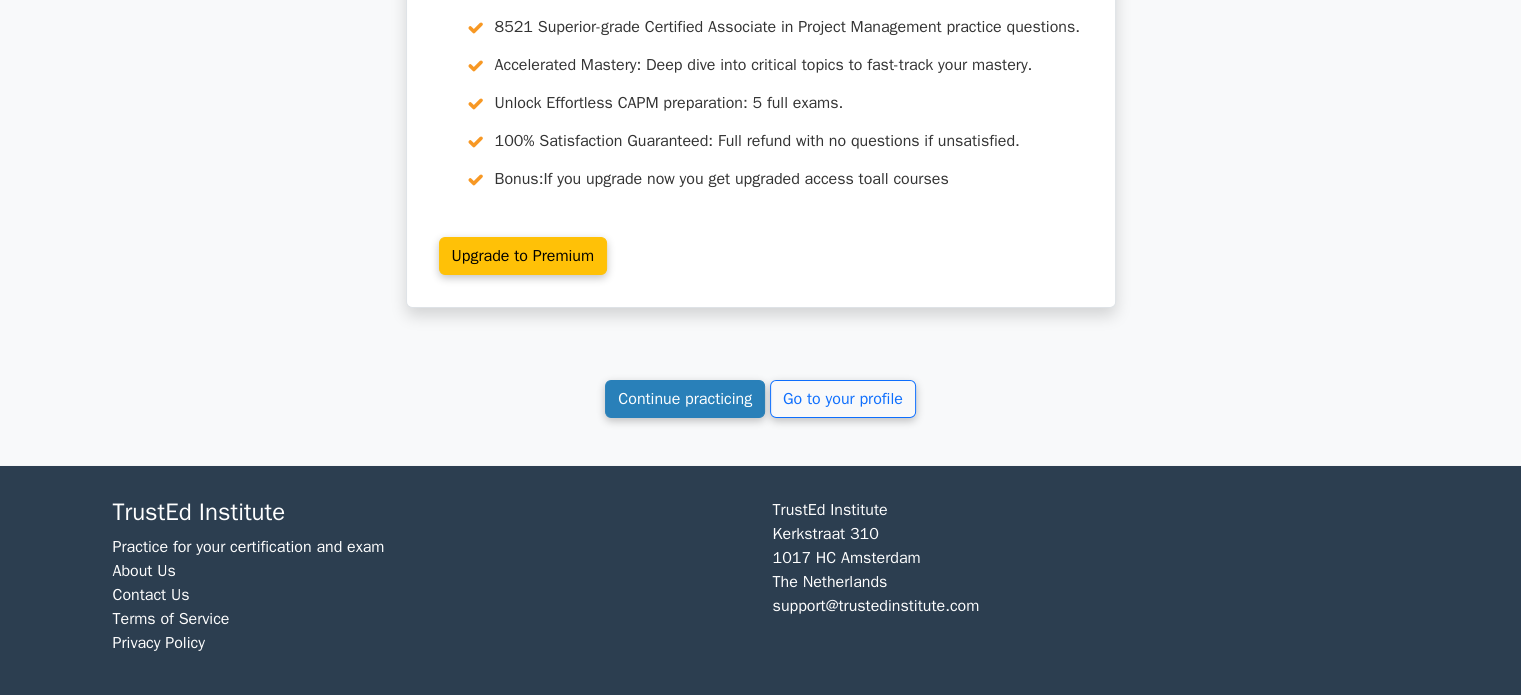 click on "Continue practicing" at bounding box center (685, 399) 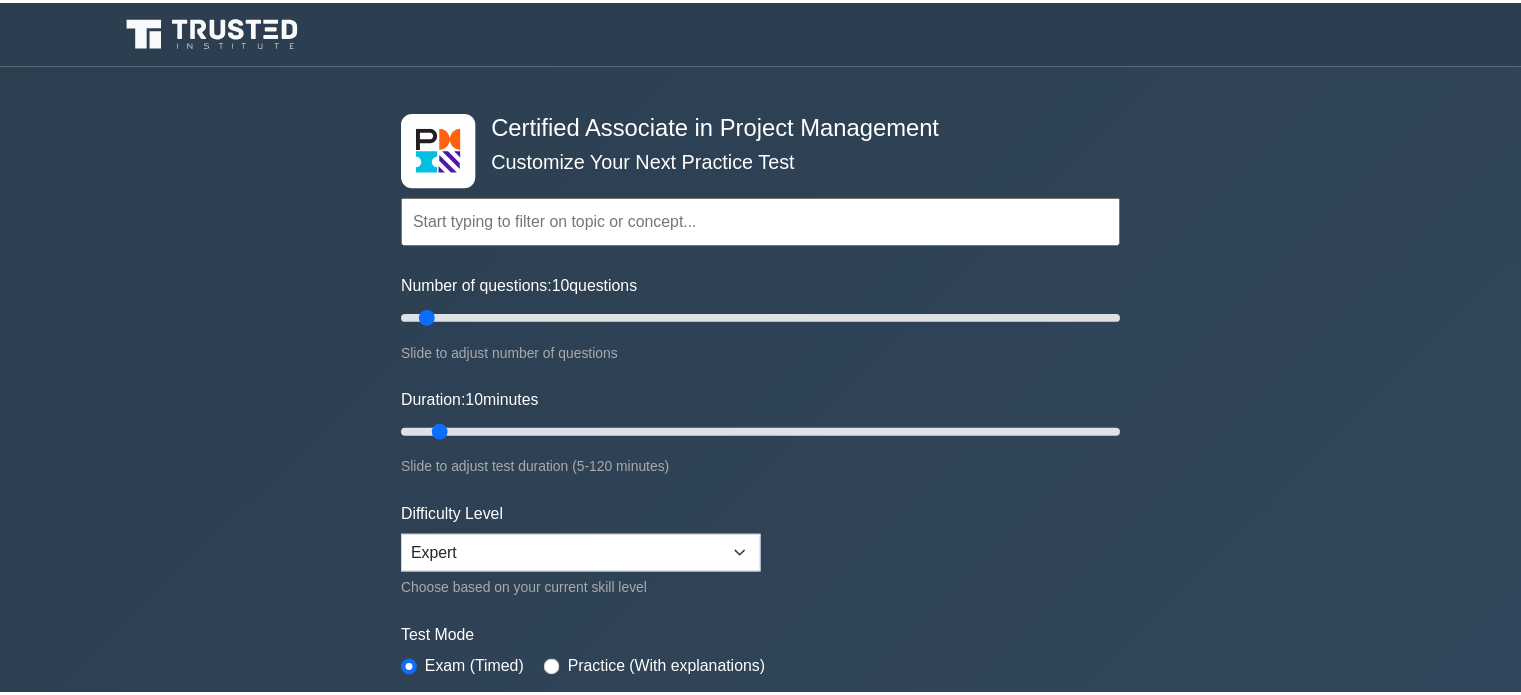 scroll, scrollTop: 0, scrollLeft: 0, axis: both 